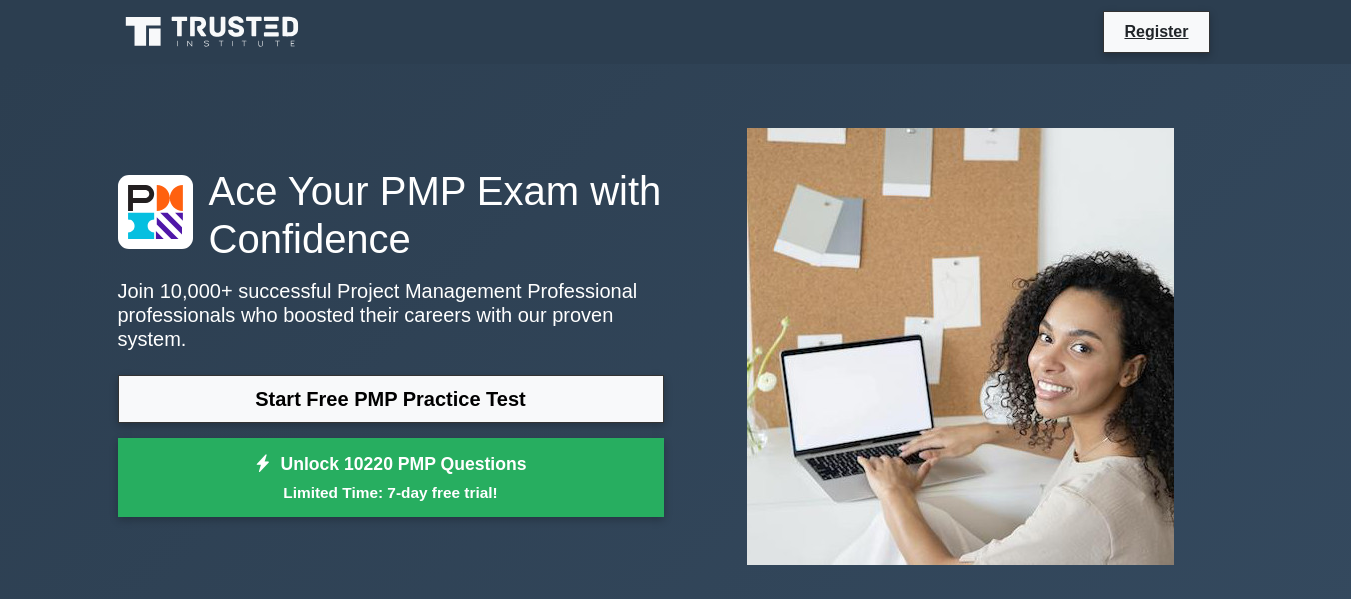 scroll, scrollTop: 0, scrollLeft: 0, axis: both 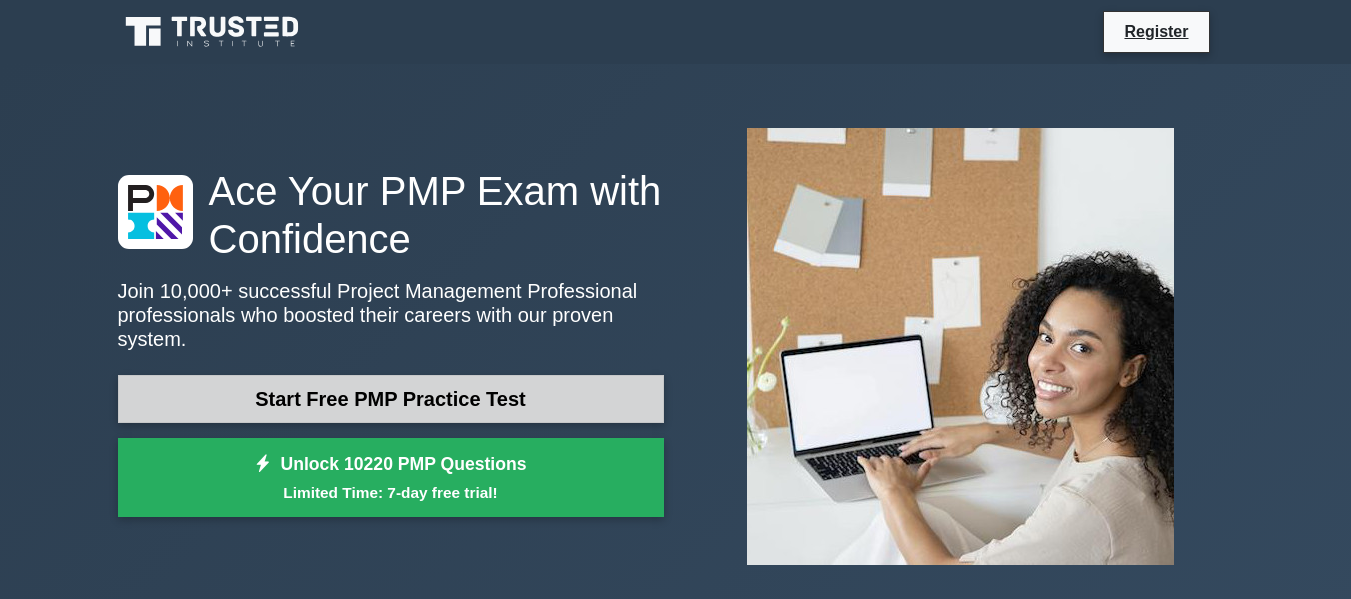 click on "Start Free PMP Practice Test" at bounding box center (391, 399) 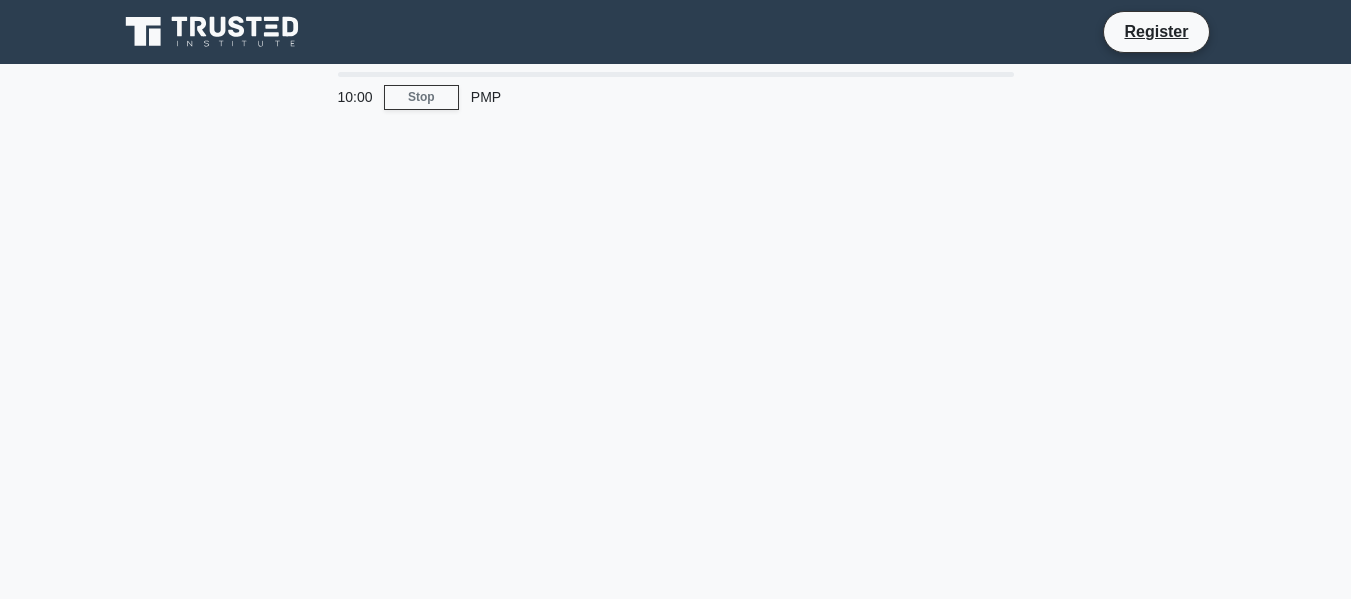 scroll, scrollTop: 0, scrollLeft: 0, axis: both 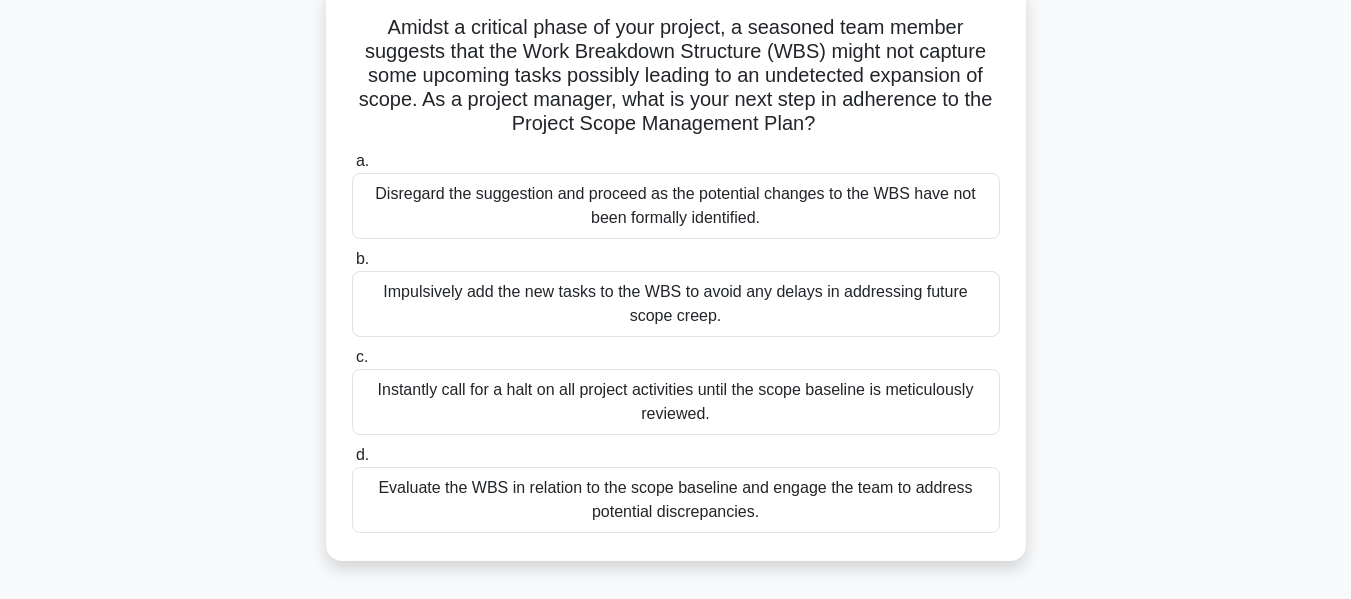 click on "Evaluate the WBS in relation to the scope baseline and engage the team to address potential discrepancies." at bounding box center (676, 500) 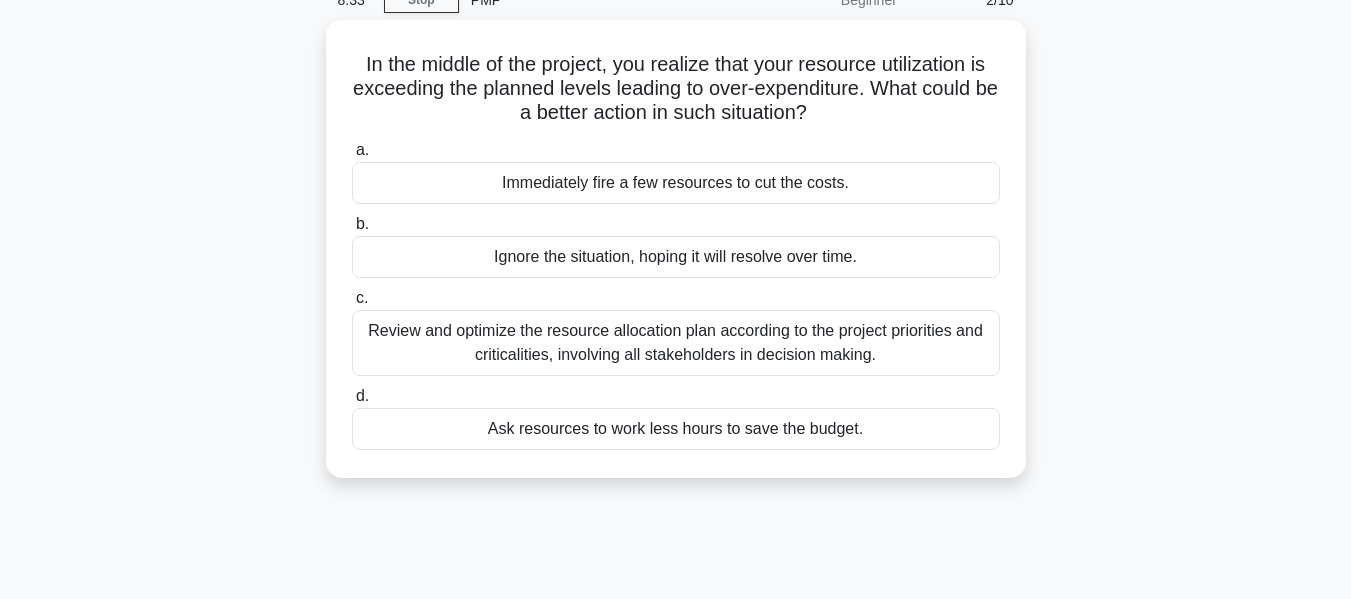 scroll, scrollTop: 98, scrollLeft: 0, axis: vertical 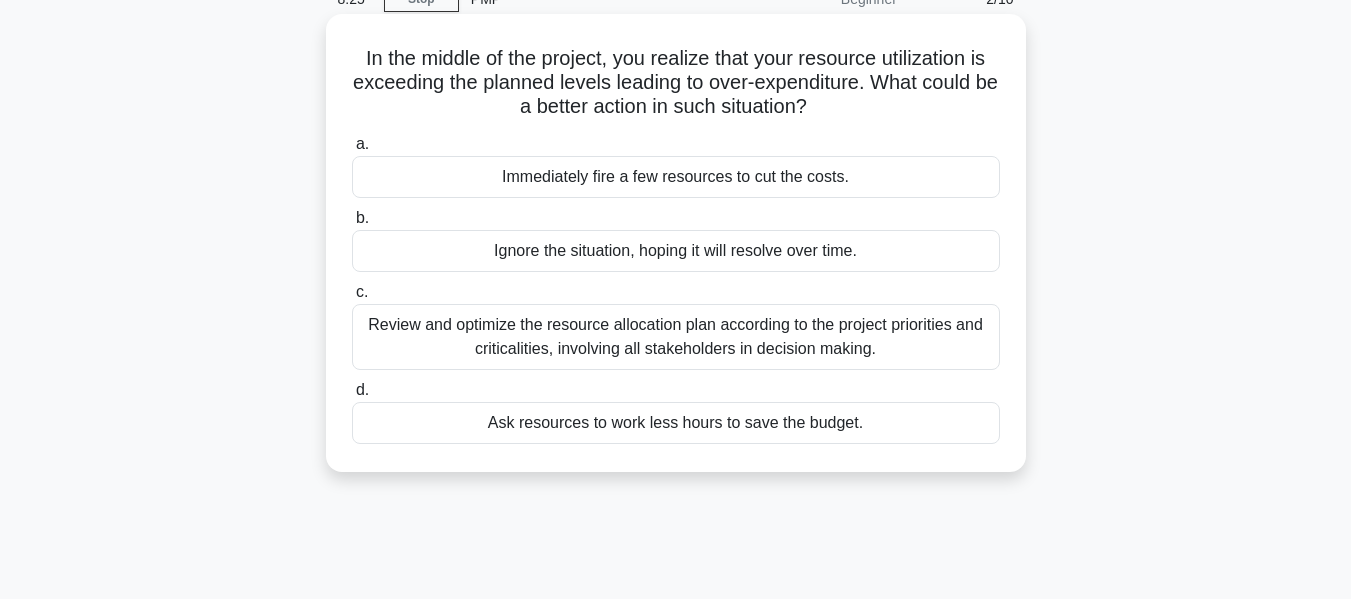 click on "Review and optimize the resource allocation plan according to the project priorities and criticalities, involving all stakeholders in decision making." at bounding box center (676, 337) 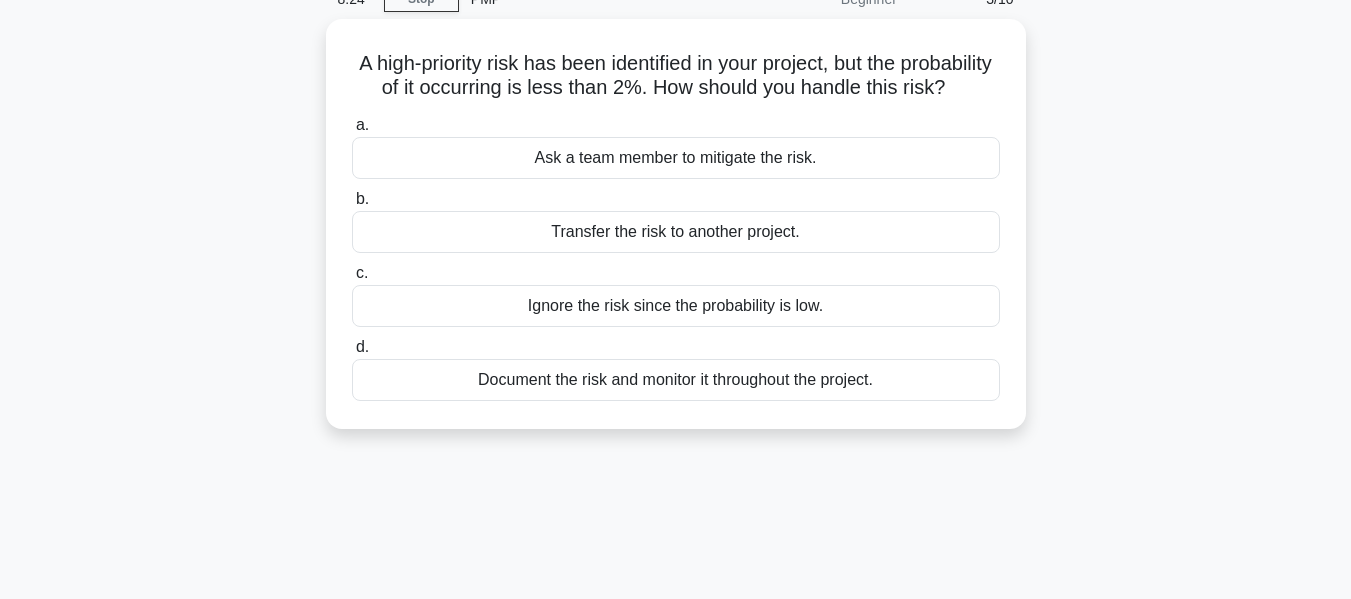 scroll, scrollTop: 0, scrollLeft: 0, axis: both 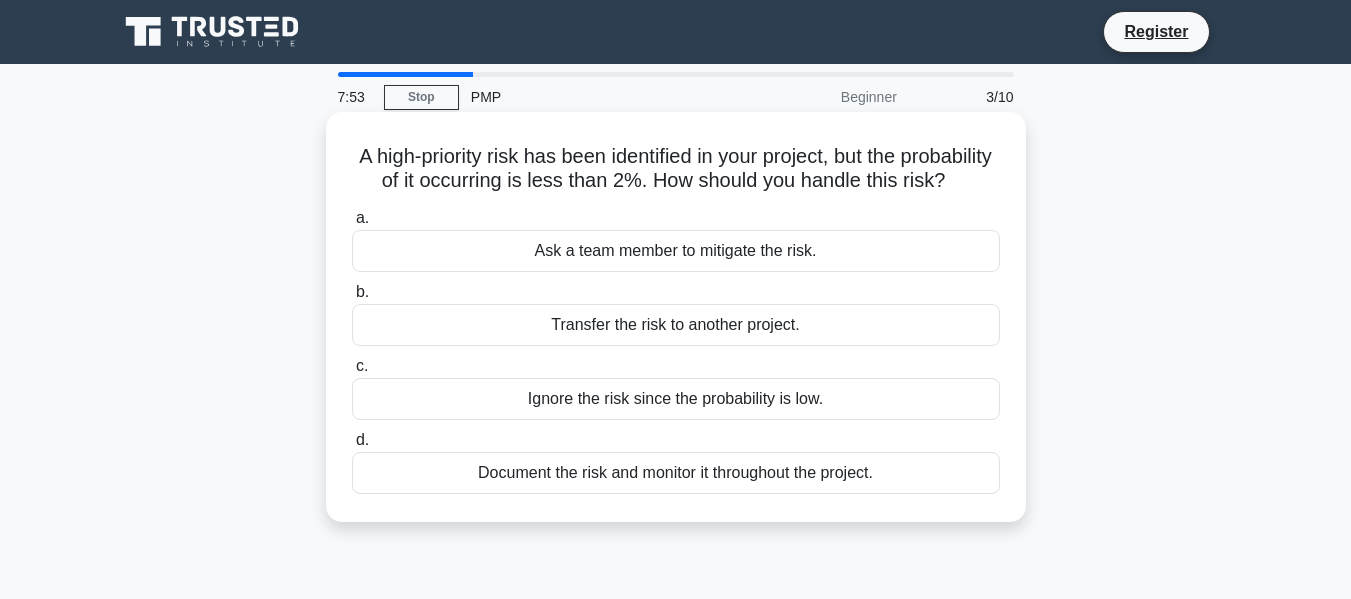 click on "Document the risk and monitor it throughout the project." at bounding box center (676, 473) 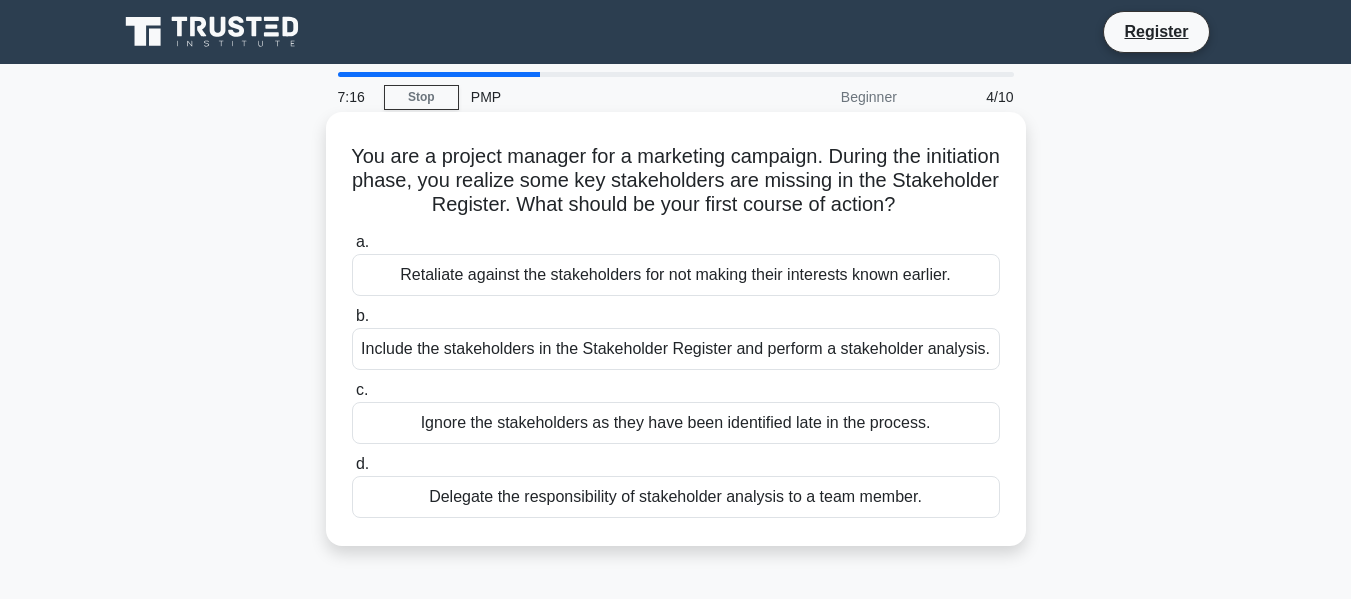 click on "Include the stakeholders in the Stakeholder Register and perform a stakeholder analysis." at bounding box center (676, 349) 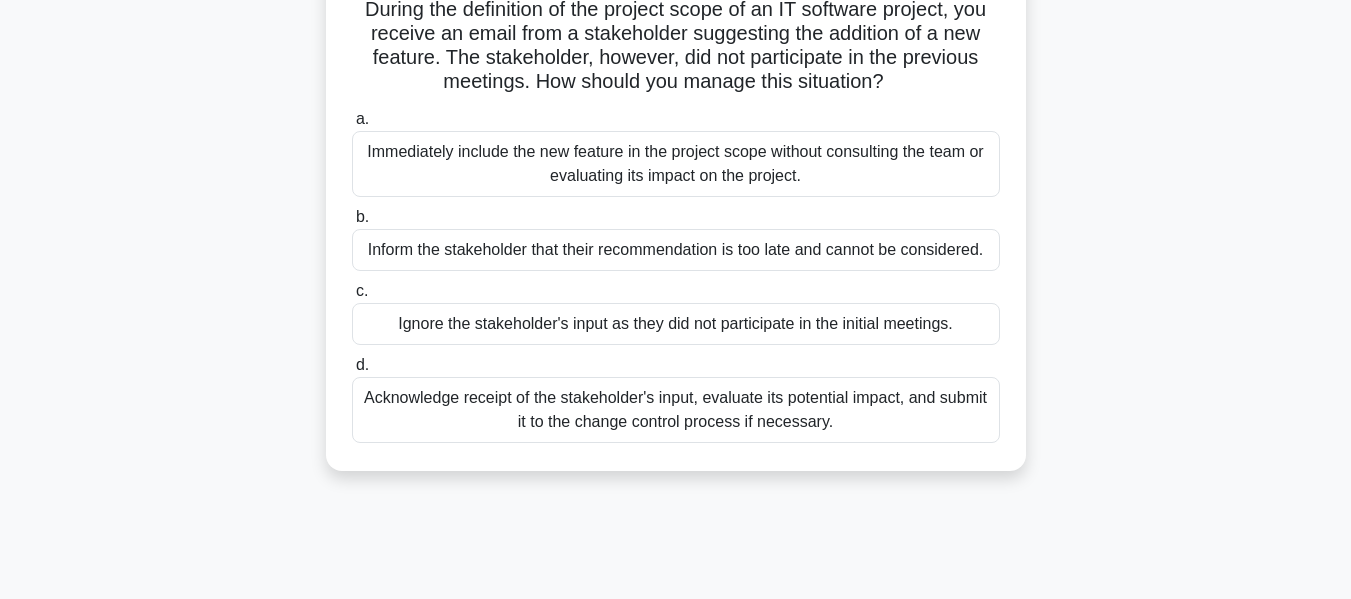 scroll, scrollTop: 200, scrollLeft: 0, axis: vertical 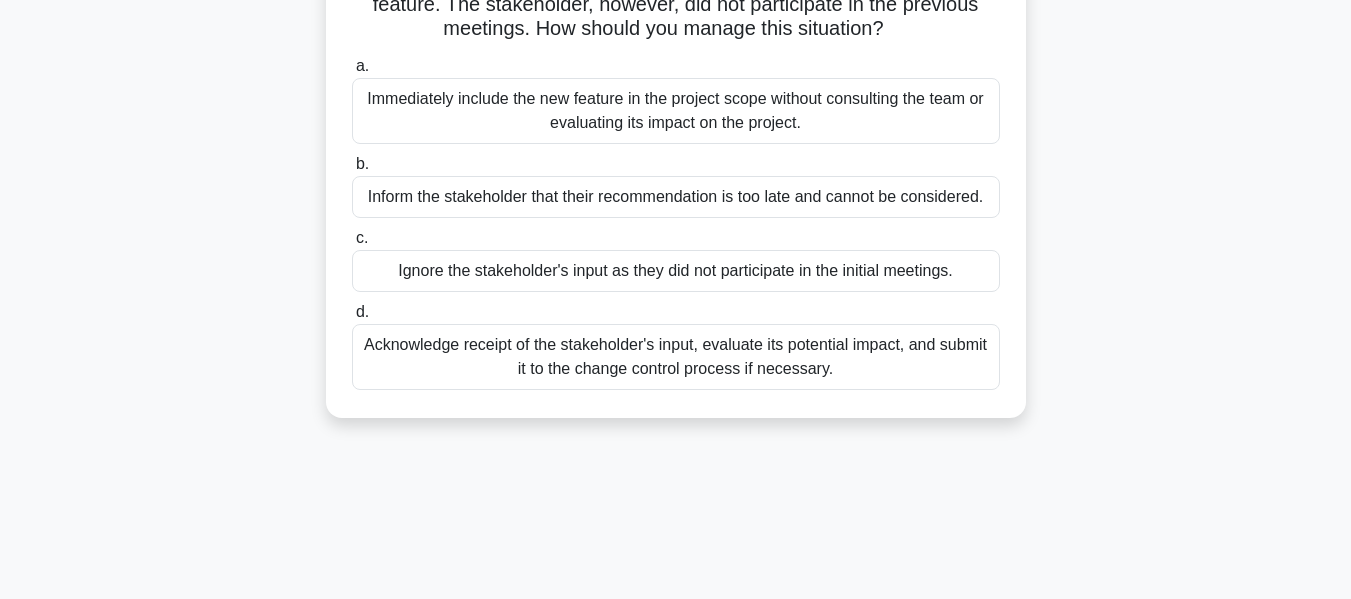 click on "Acknowledge receipt of the stakeholder's input, evaluate its potential impact, and submit it to the change control process if necessary." at bounding box center [676, 357] 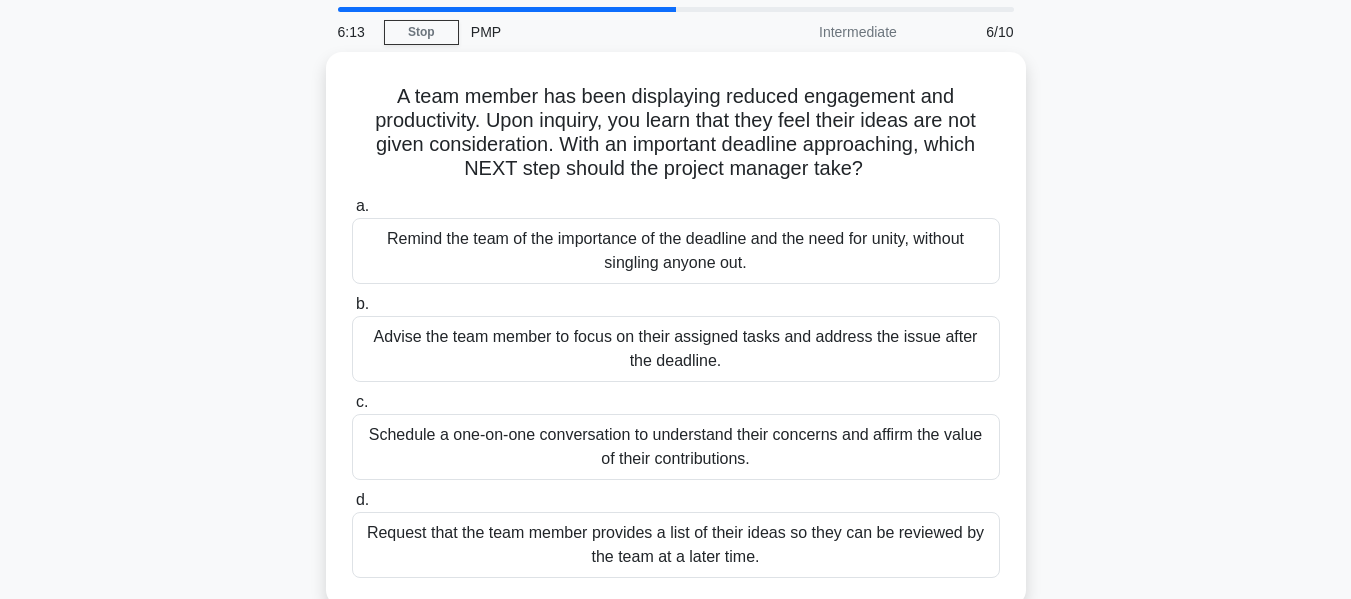 scroll, scrollTop: 100, scrollLeft: 0, axis: vertical 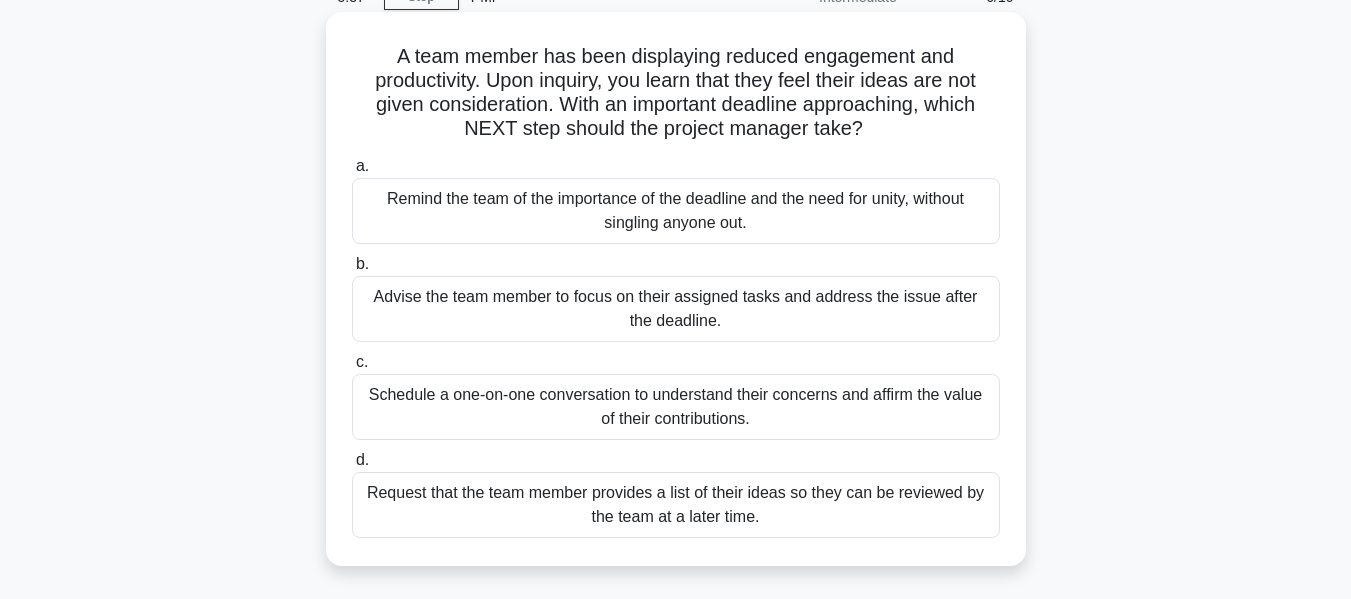 click on "Schedule a one-on-one conversation to understand their concerns and affirm the value of their contributions." at bounding box center [676, 407] 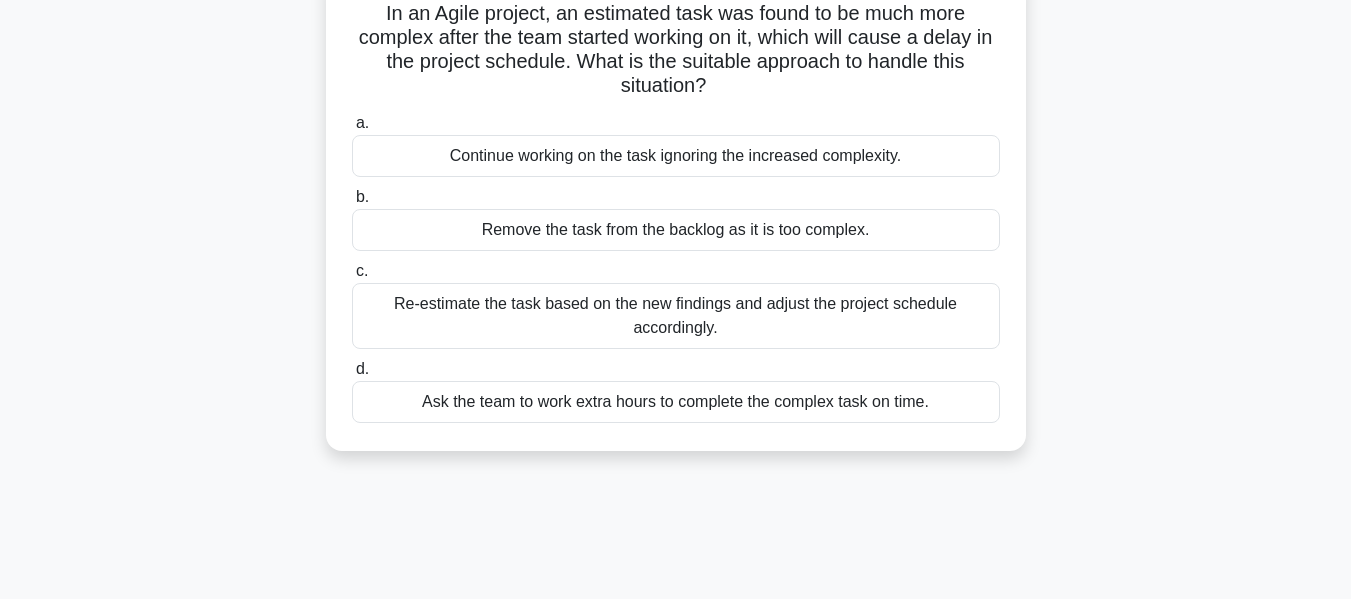 scroll, scrollTop: 149, scrollLeft: 0, axis: vertical 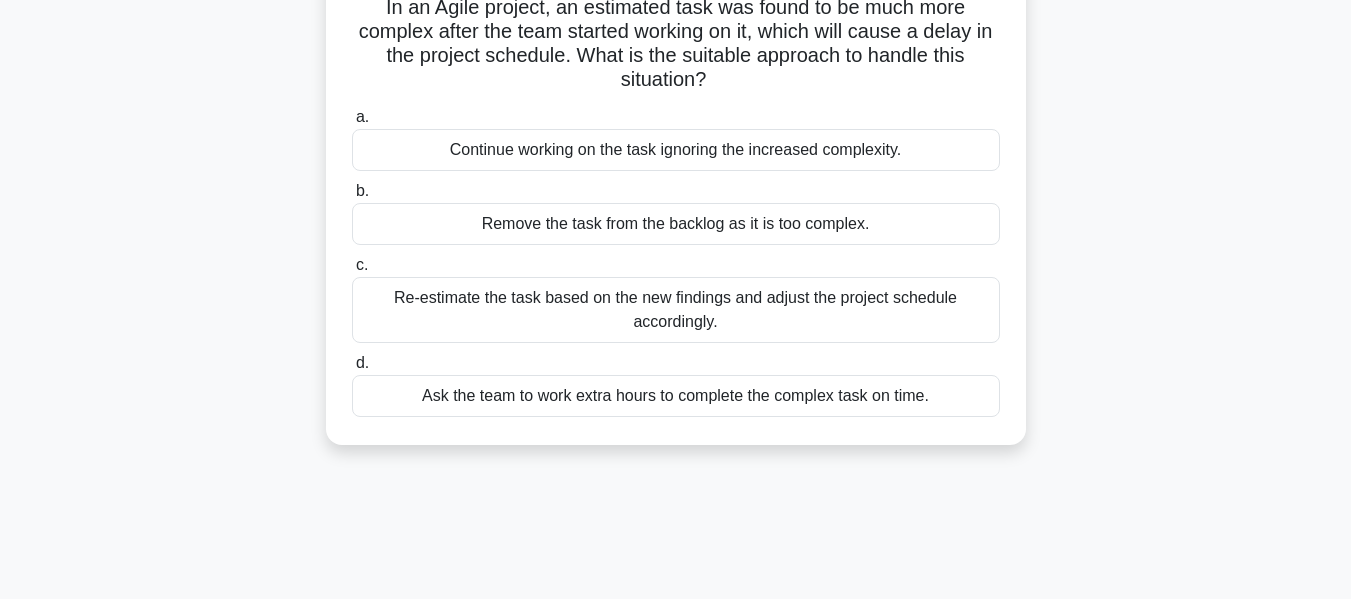 click on "Re-estimate the task based on the new findings and adjust the project schedule accordingly." at bounding box center (676, 310) 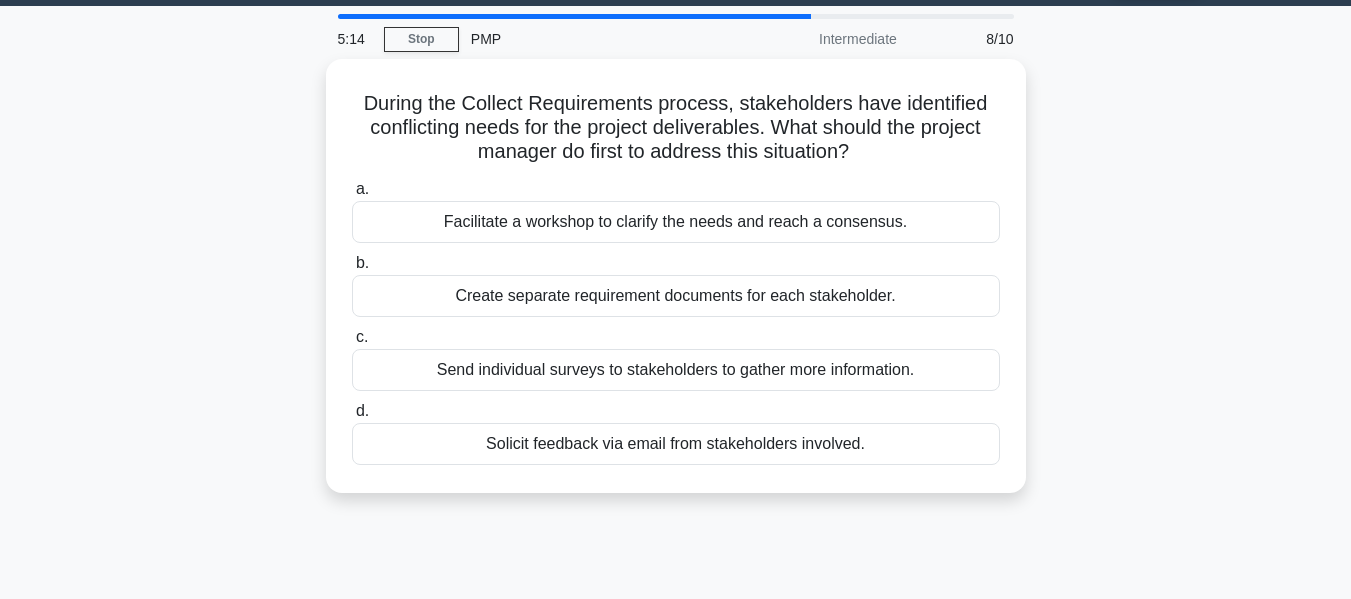scroll, scrollTop: 0, scrollLeft: 0, axis: both 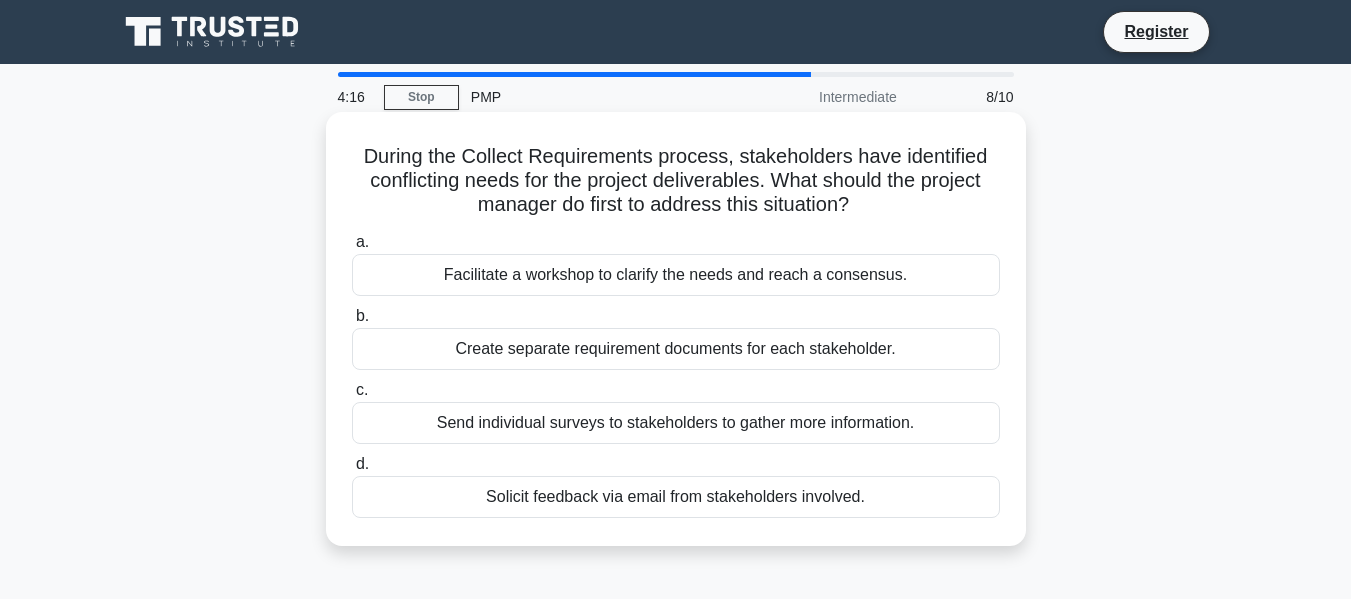 click on "Facilitate a workshop to clarify the needs and reach a consensus." at bounding box center [676, 275] 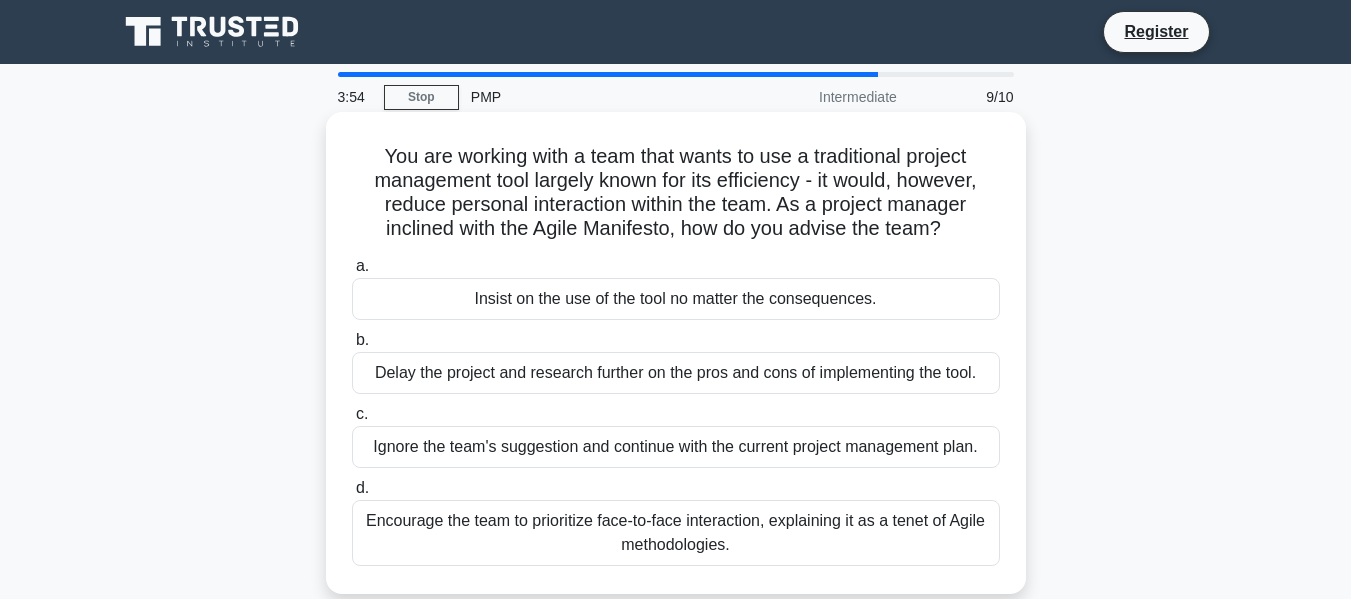 click on "Insist on the use of the tool no matter the consequences." at bounding box center [676, 299] 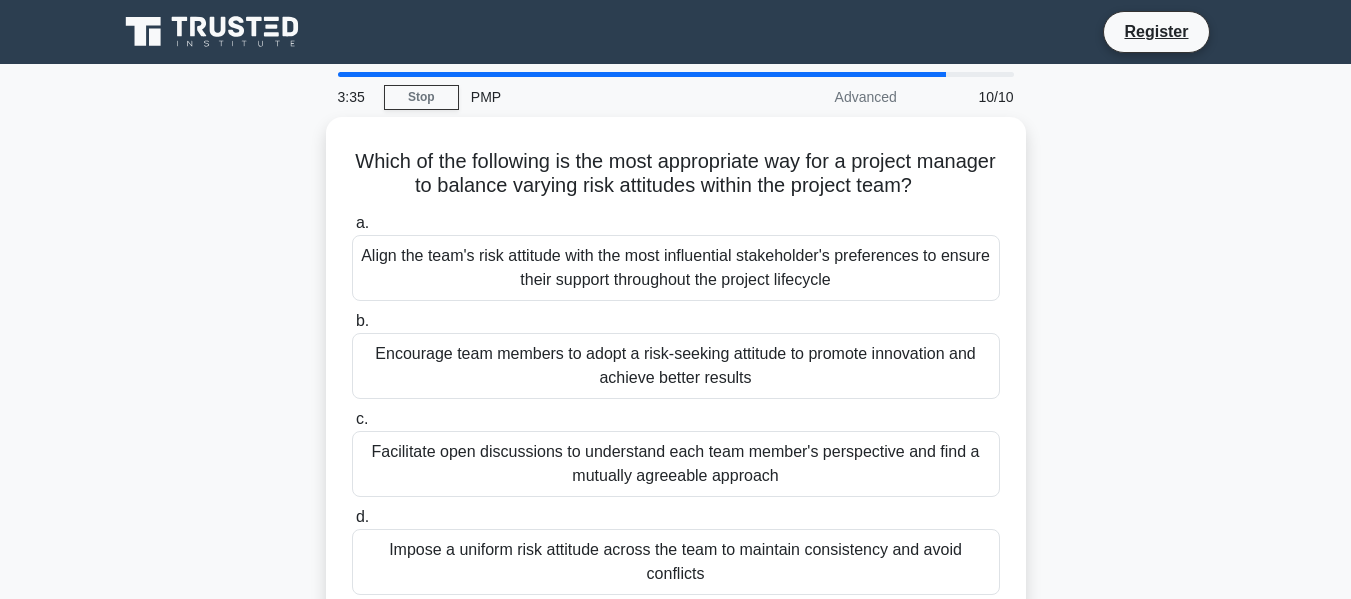 scroll, scrollTop: 100, scrollLeft: 0, axis: vertical 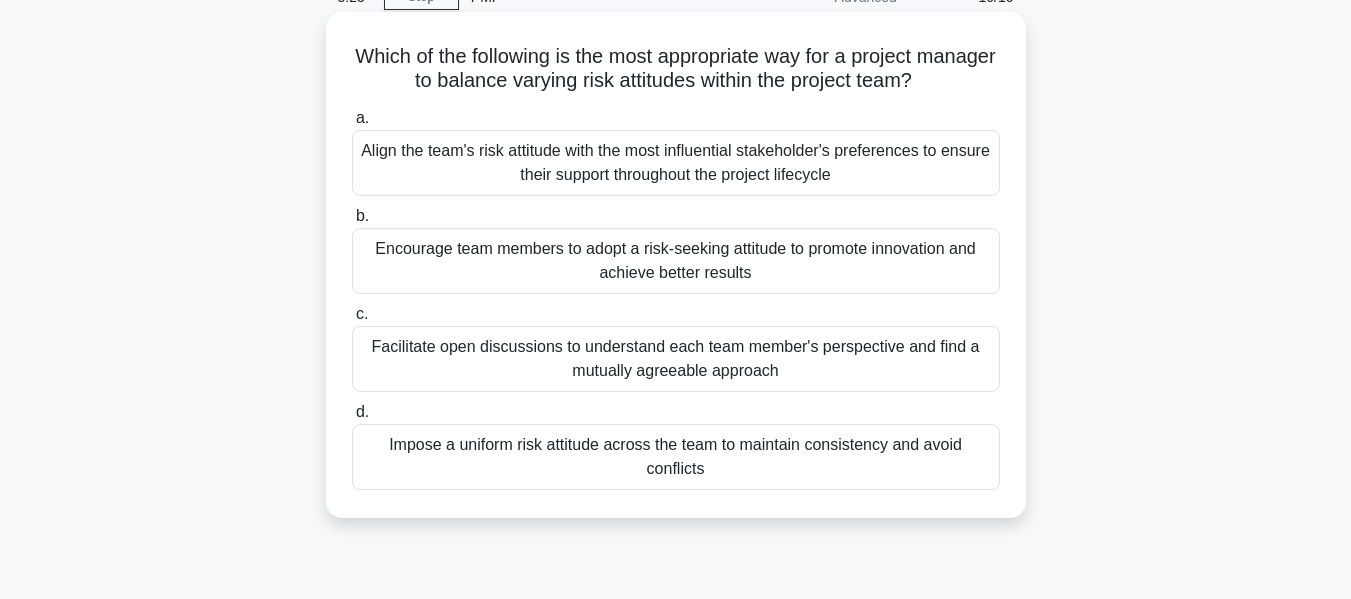 click on "Facilitate open discussions to understand each team member's perspective and find a mutually agreeable approach" at bounding box center (676, 359) 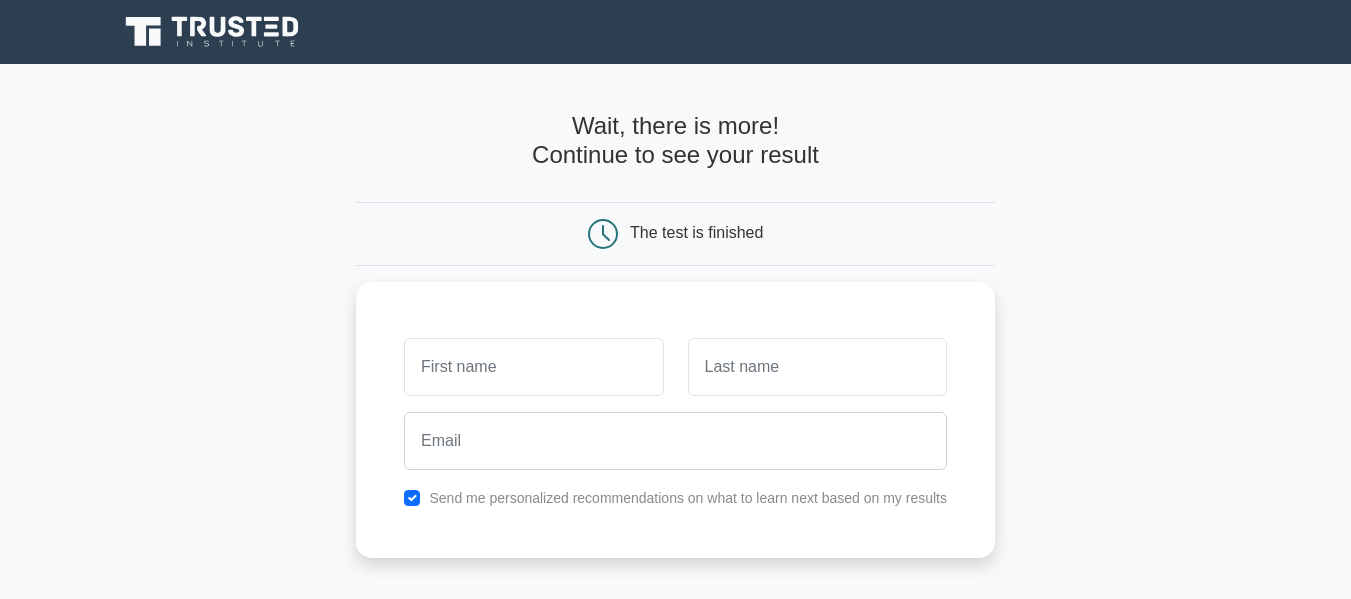 scroll, scrollTop: 0, scrollLeft: 0, axis: both 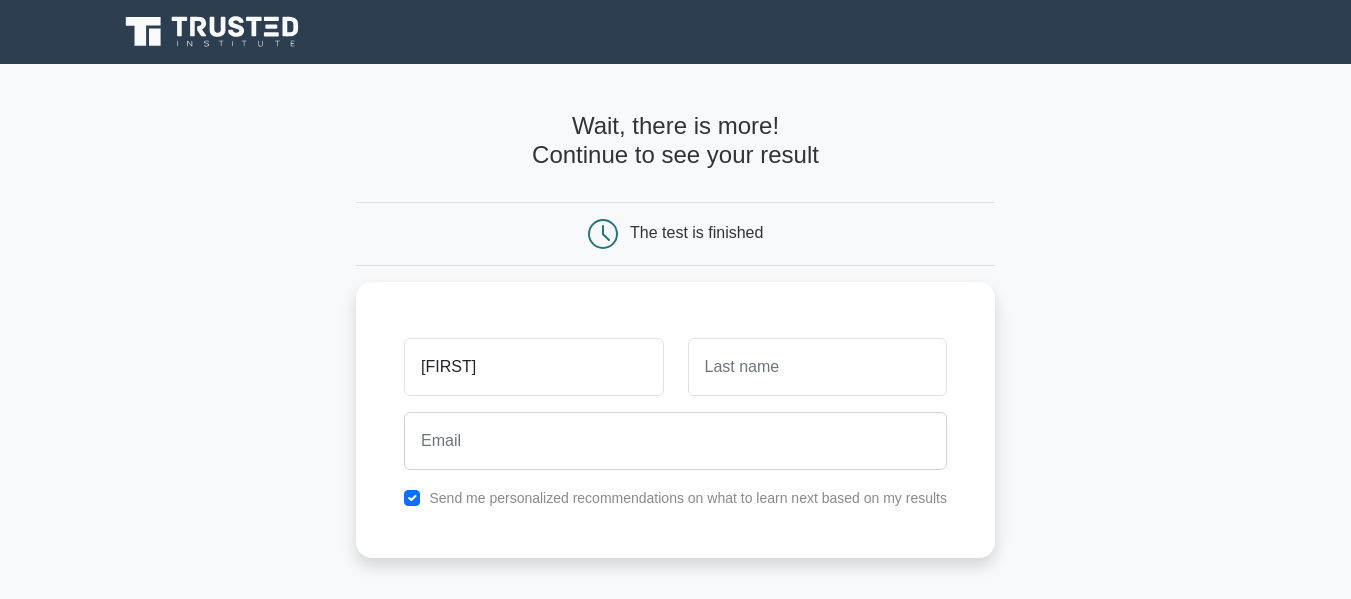 type on "[FIRST]" 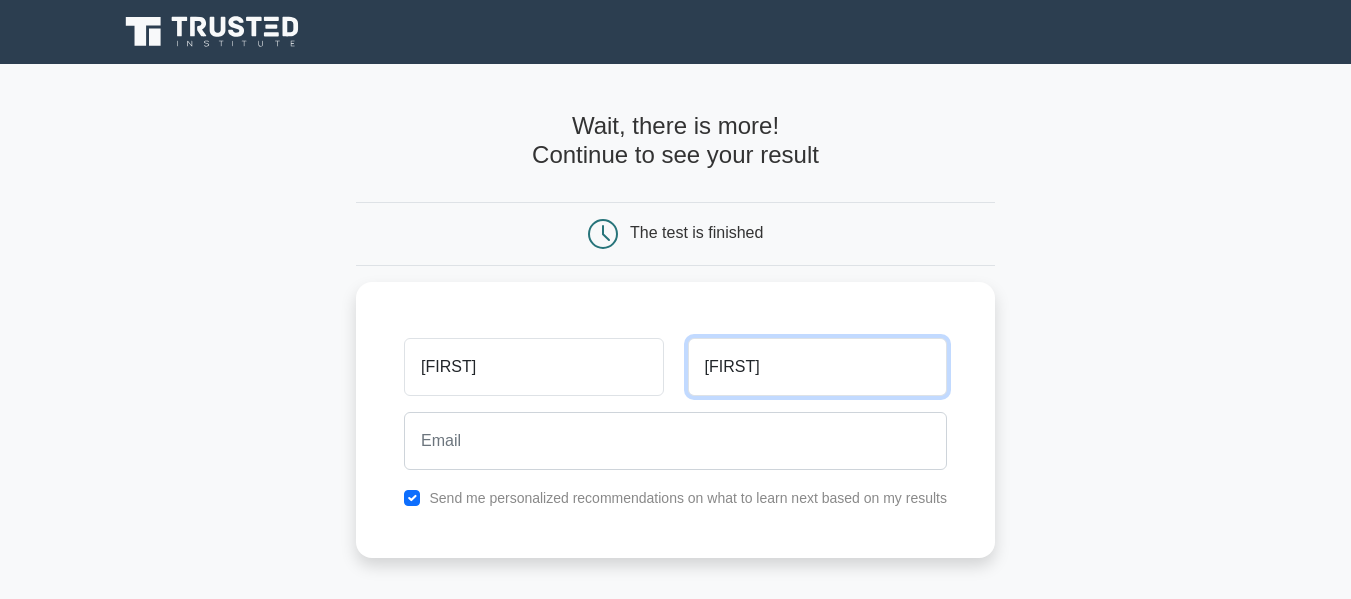 type on "[FIRST]" 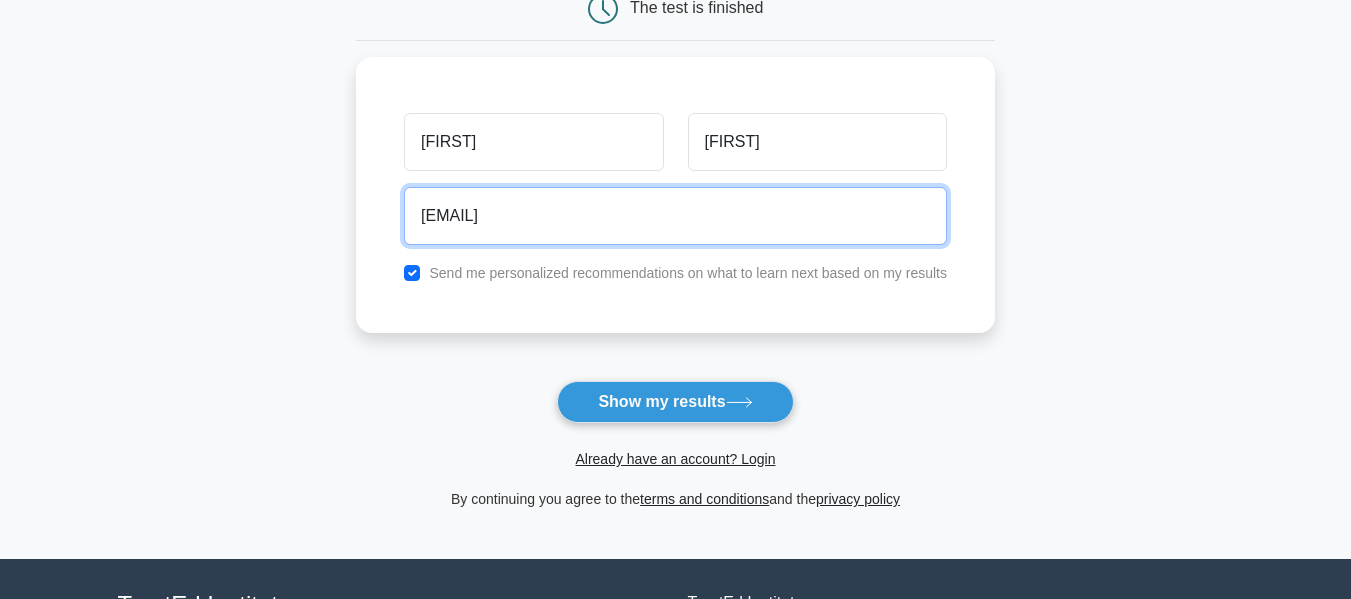 scroll, scrollTop: 200, scrollLeft: 0, axis: vertical 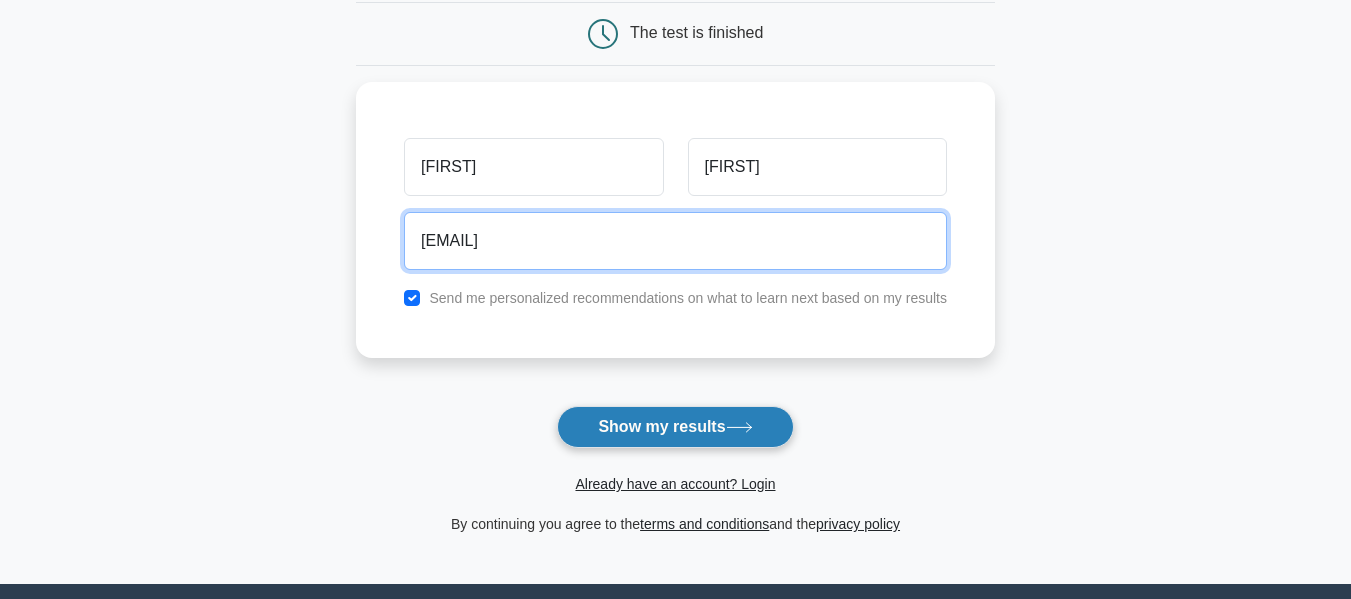 type on "[EMAIL]" 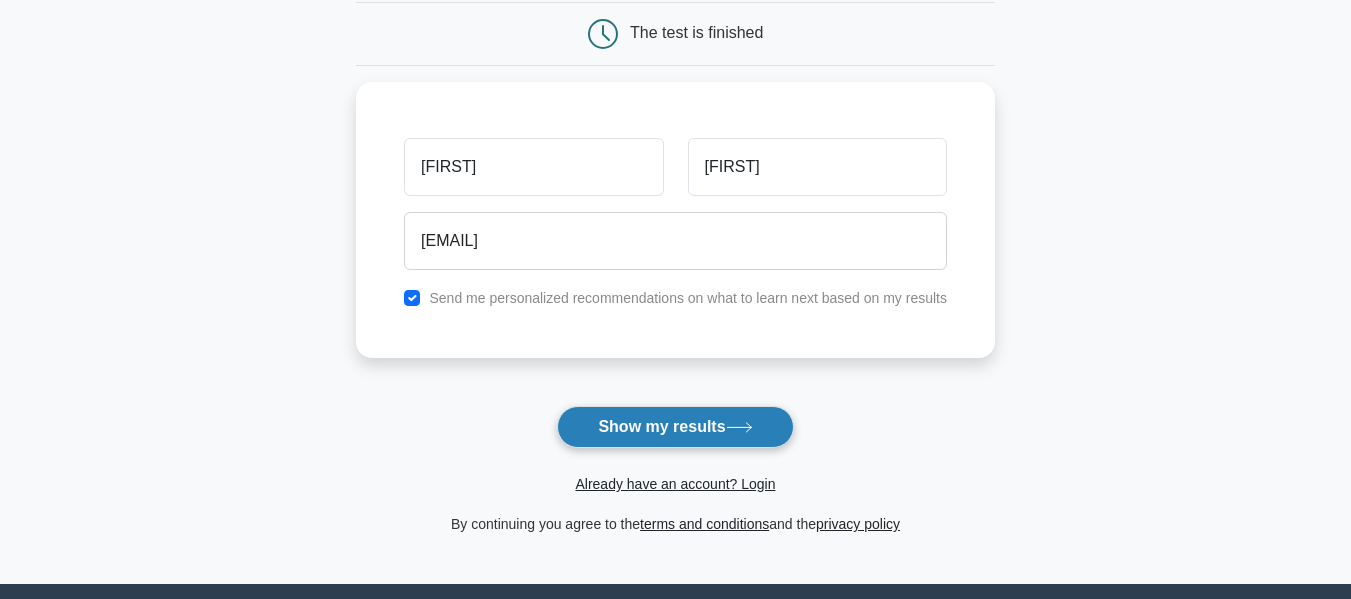 click on "Show my results" at bounding box center [675, 427] 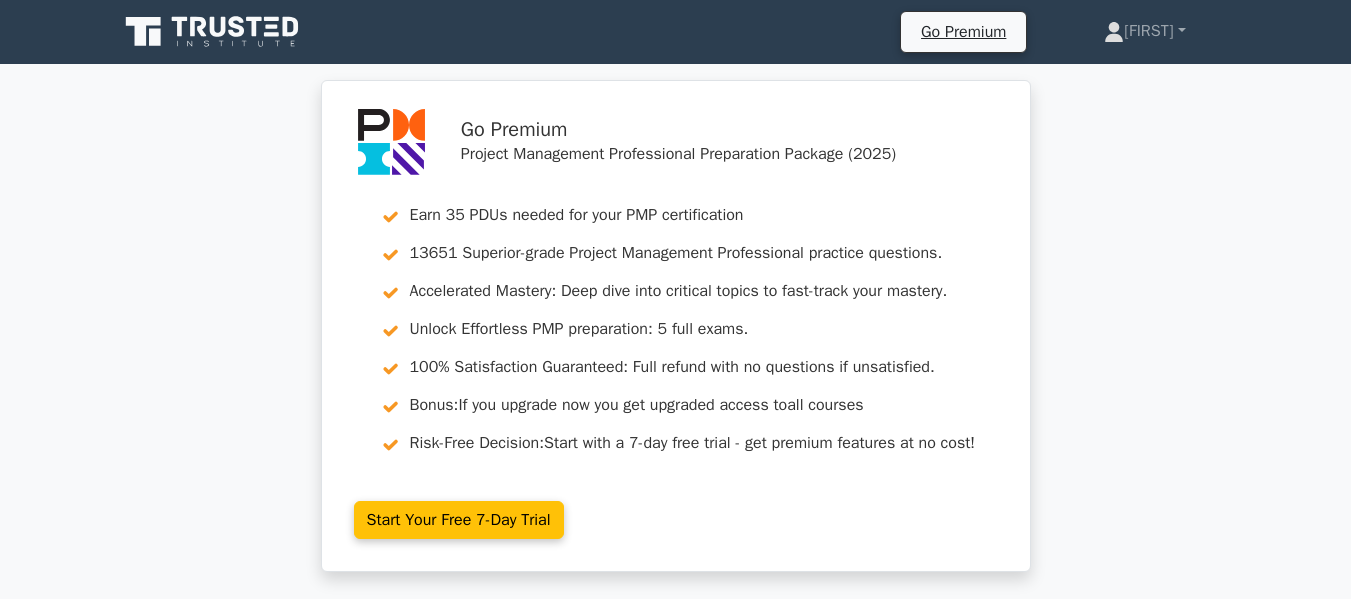 scroll, scrollTop: 0, scrollLeft: 0, axis: both 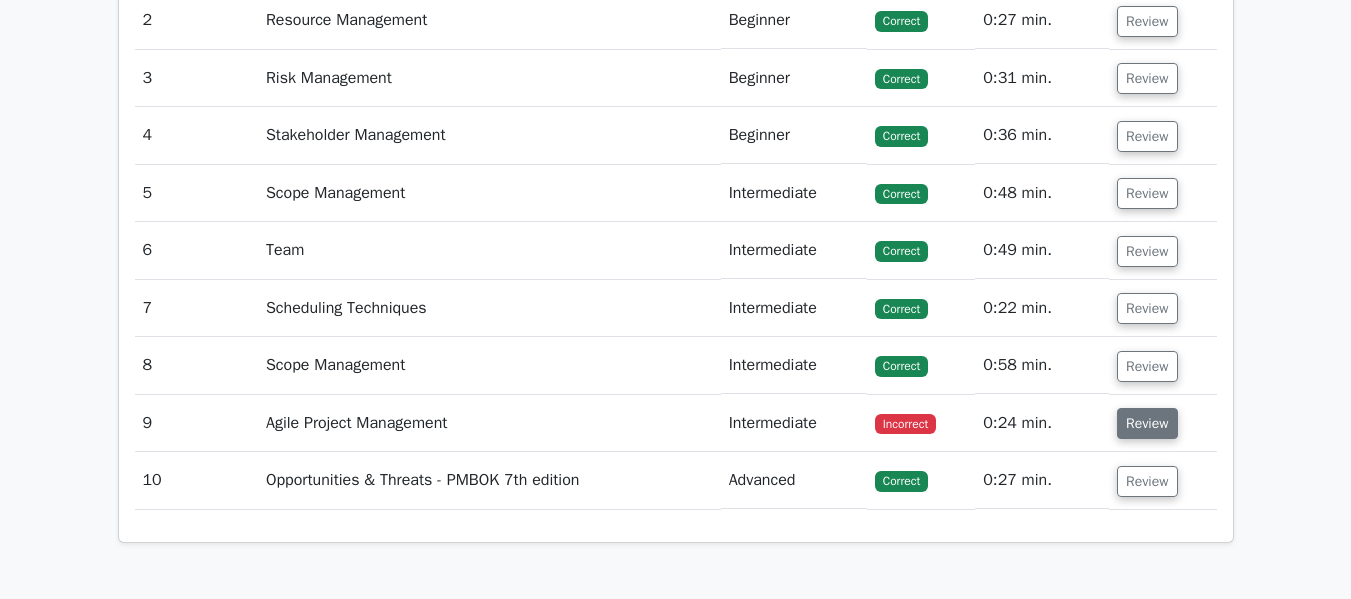 click on "Review" at bounding box center [1147, 423] 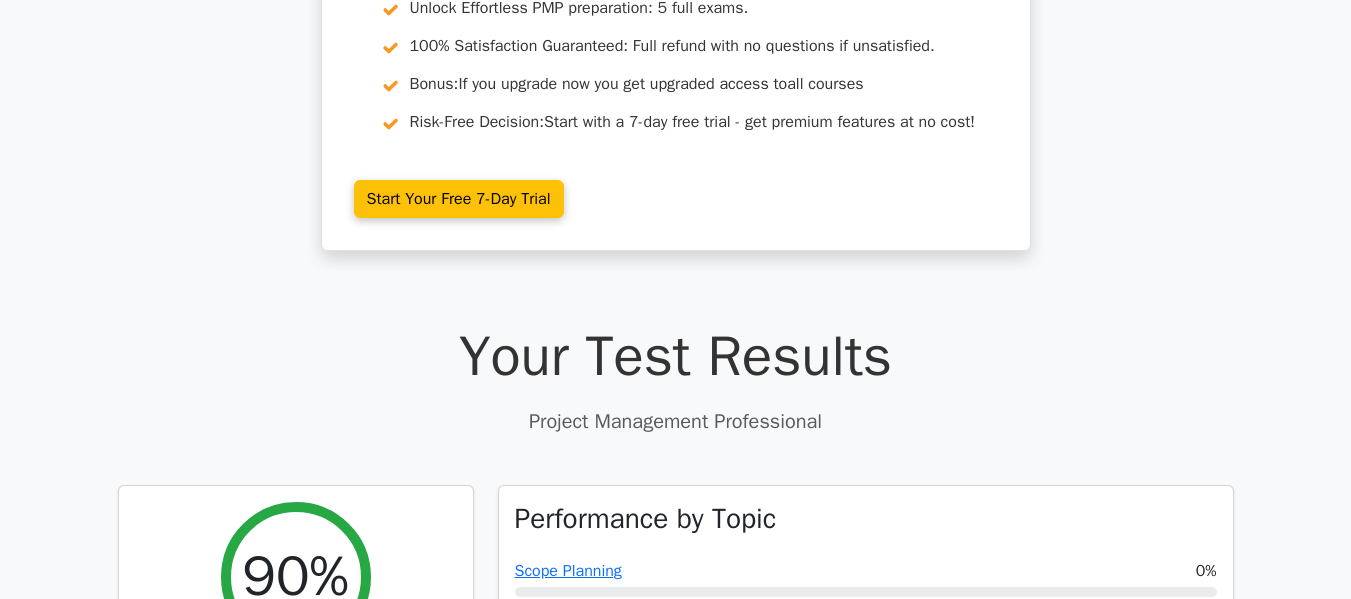 scroll, scrollTop: 700, scrollLeft: 0, axis: vertical 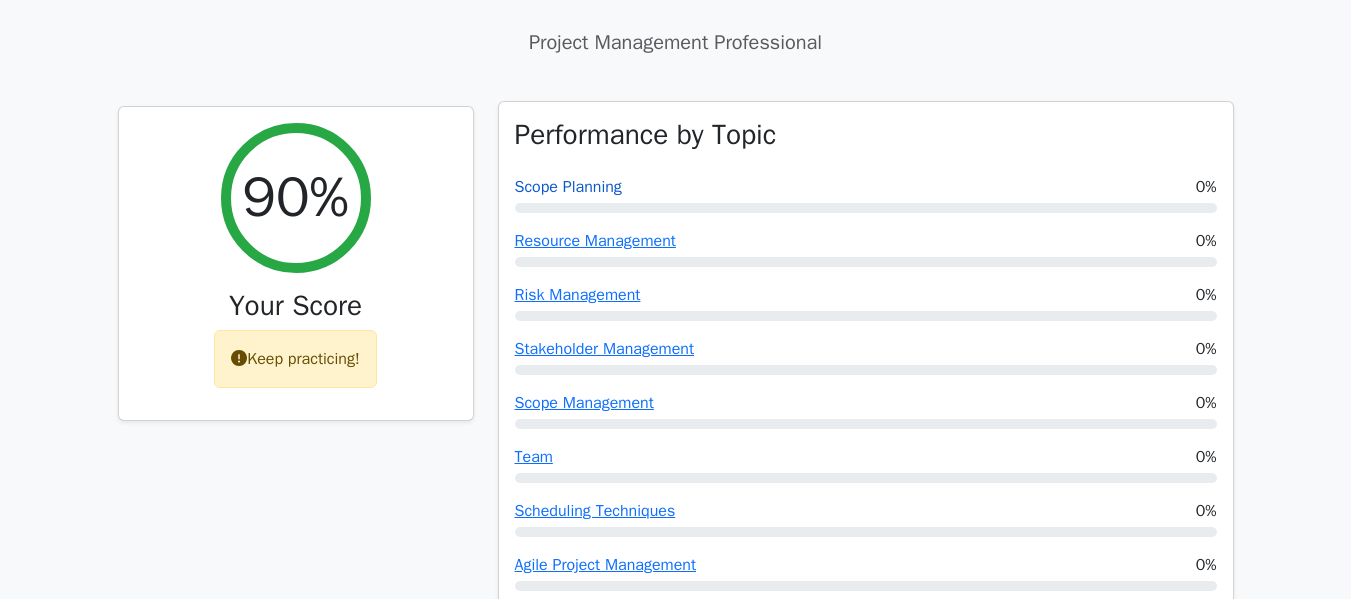 click on "Scope Planning" at bounding box center (568, 187) 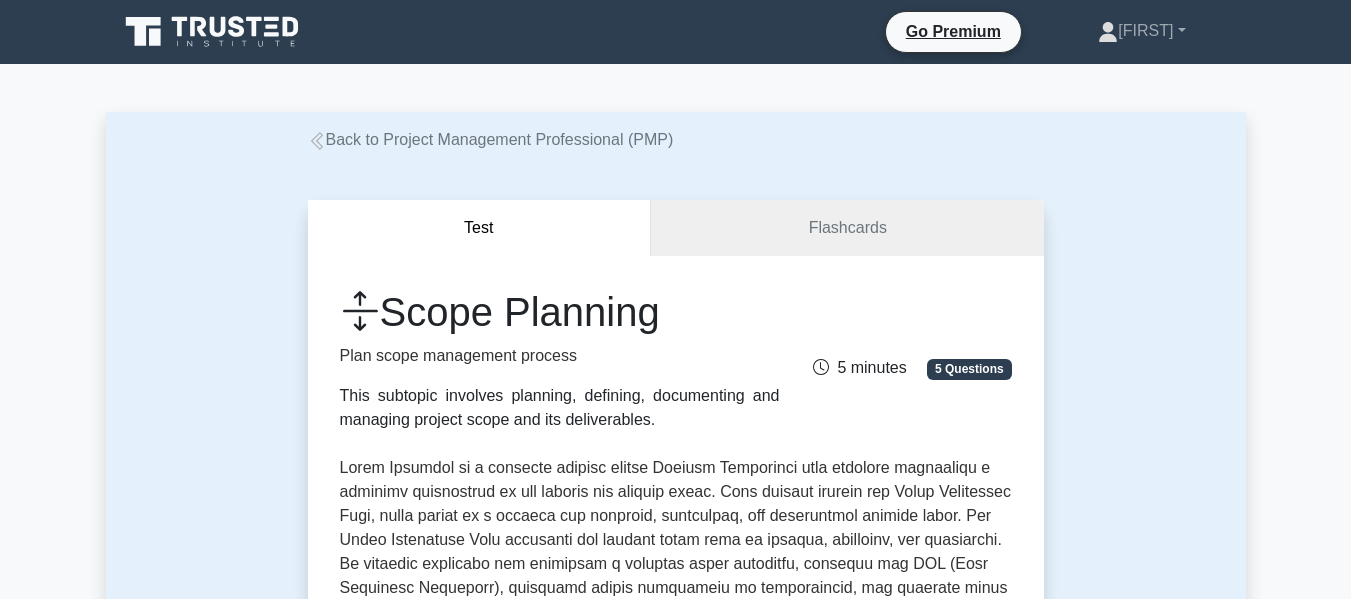 scroll, scrollTop: 0, scrollLeft: 0, axis: both 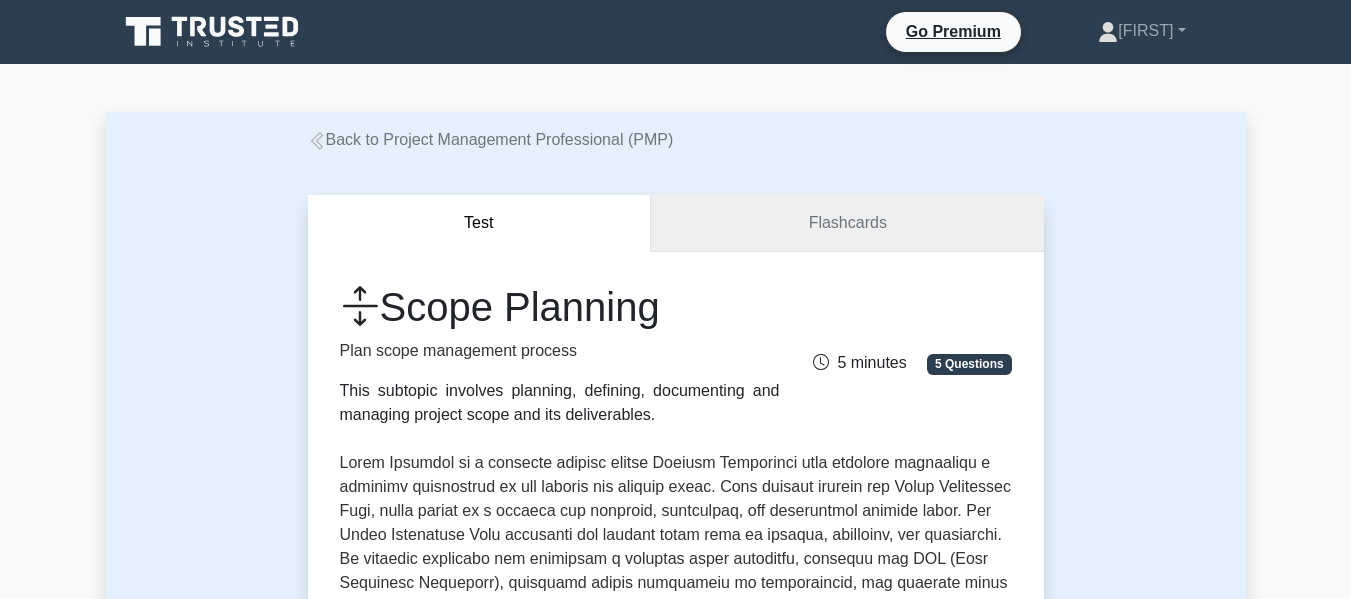 click on "Flashcards" at bounding box center [847, 223] 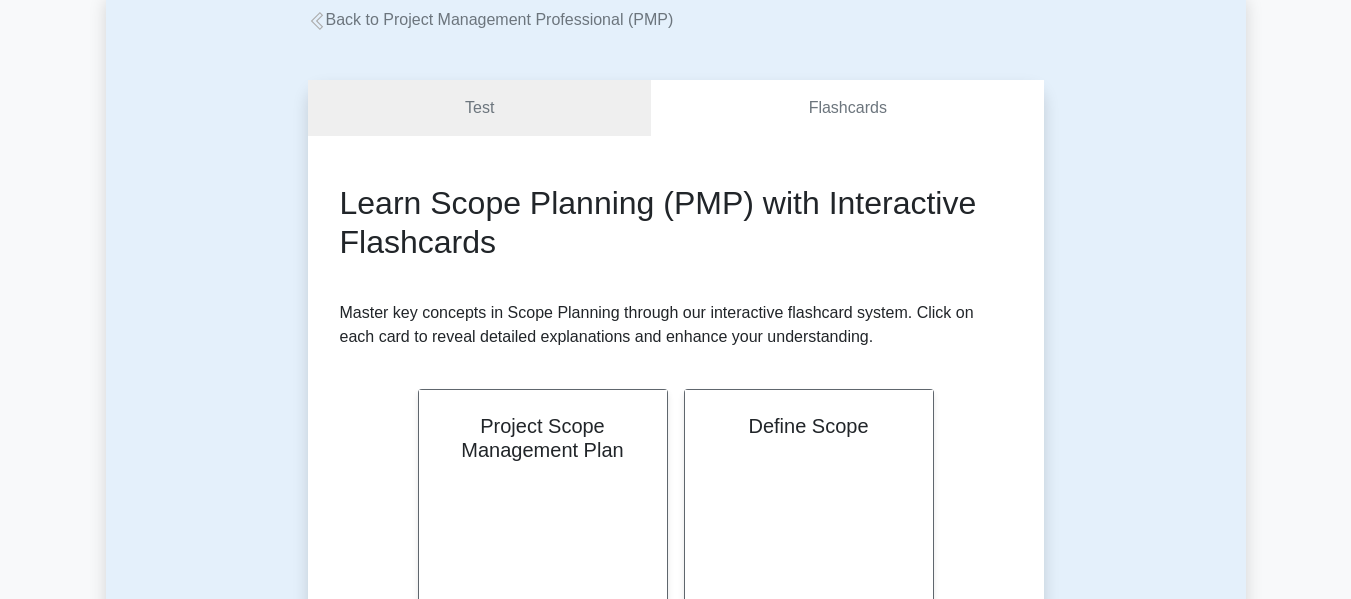 scroll, scrollTop: 142, scrollLeft: 0, axis: vertical 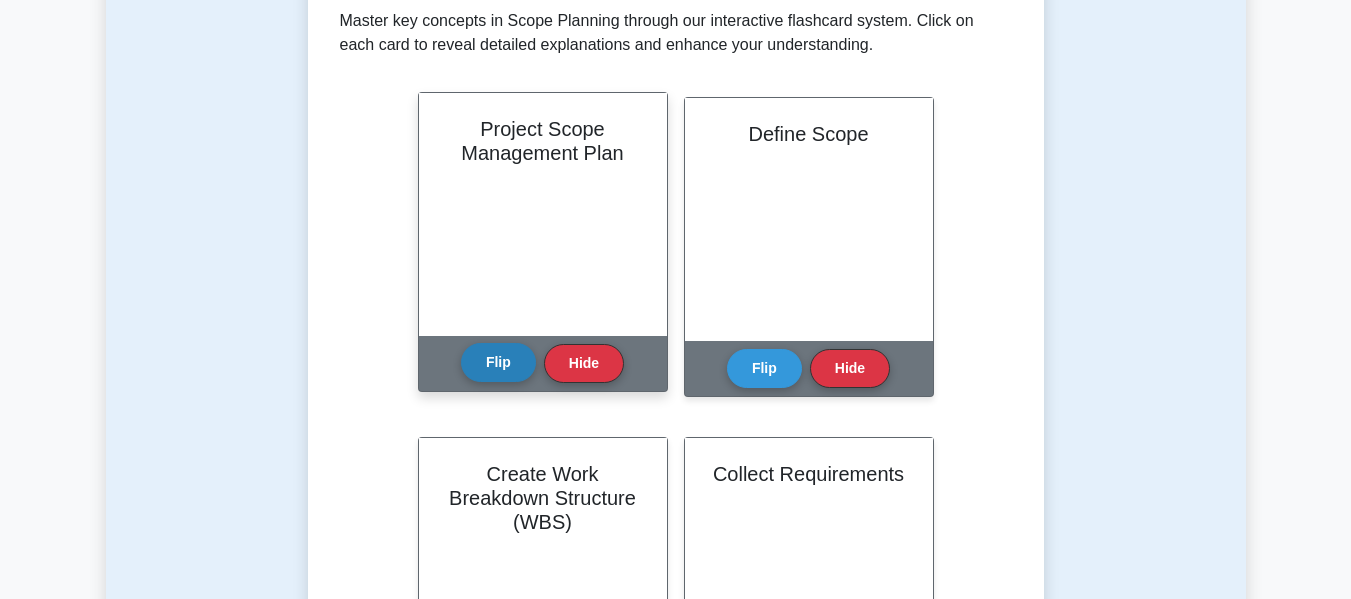 click on "Flip" at bounding box center [498, 362] 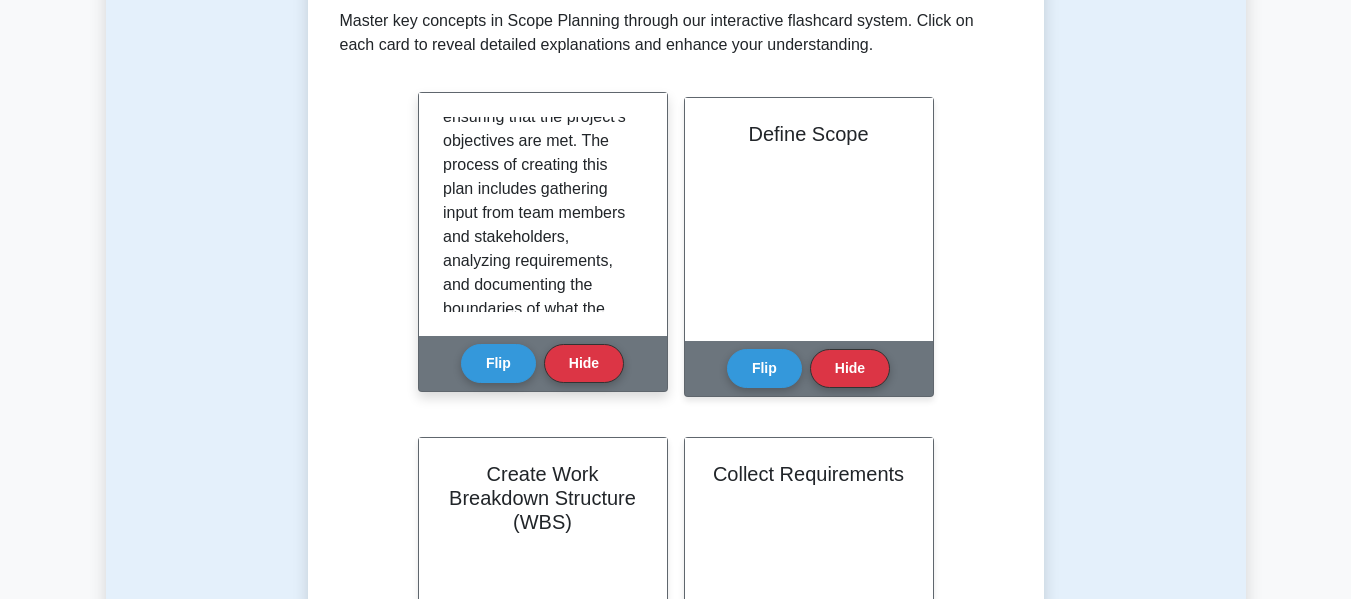 scroll, scrollTop: 424, scrollLeft: 0, axis: vertical 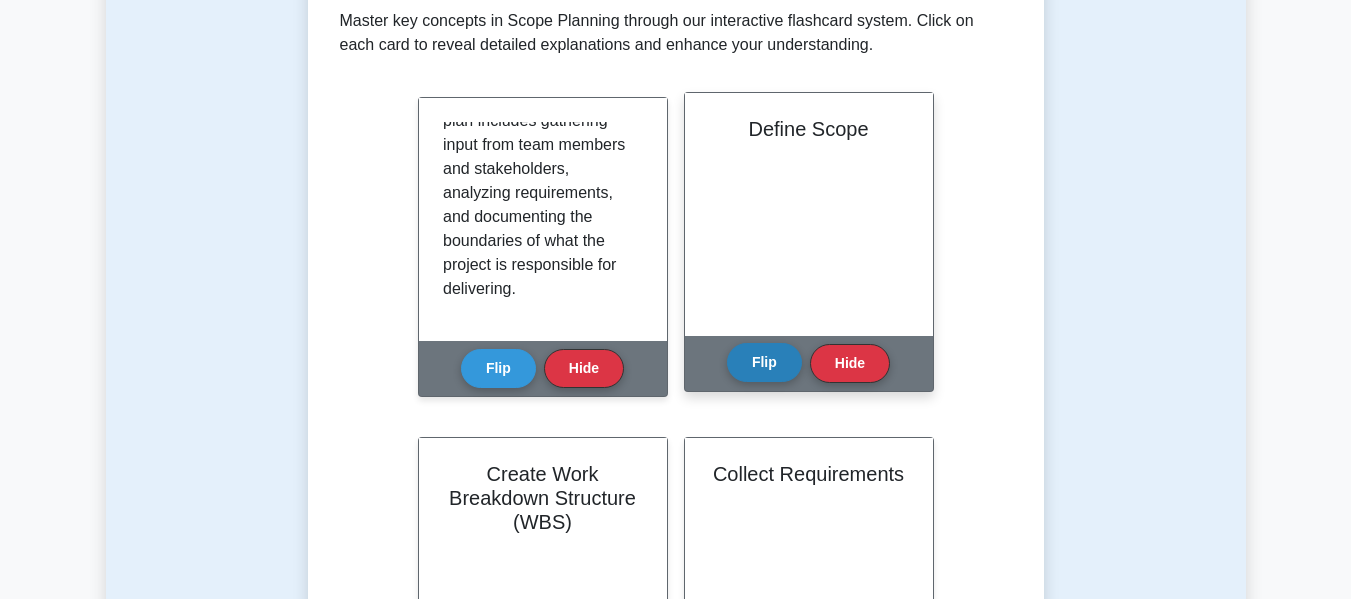 click on "Flip" at bounding box center (764, 362) 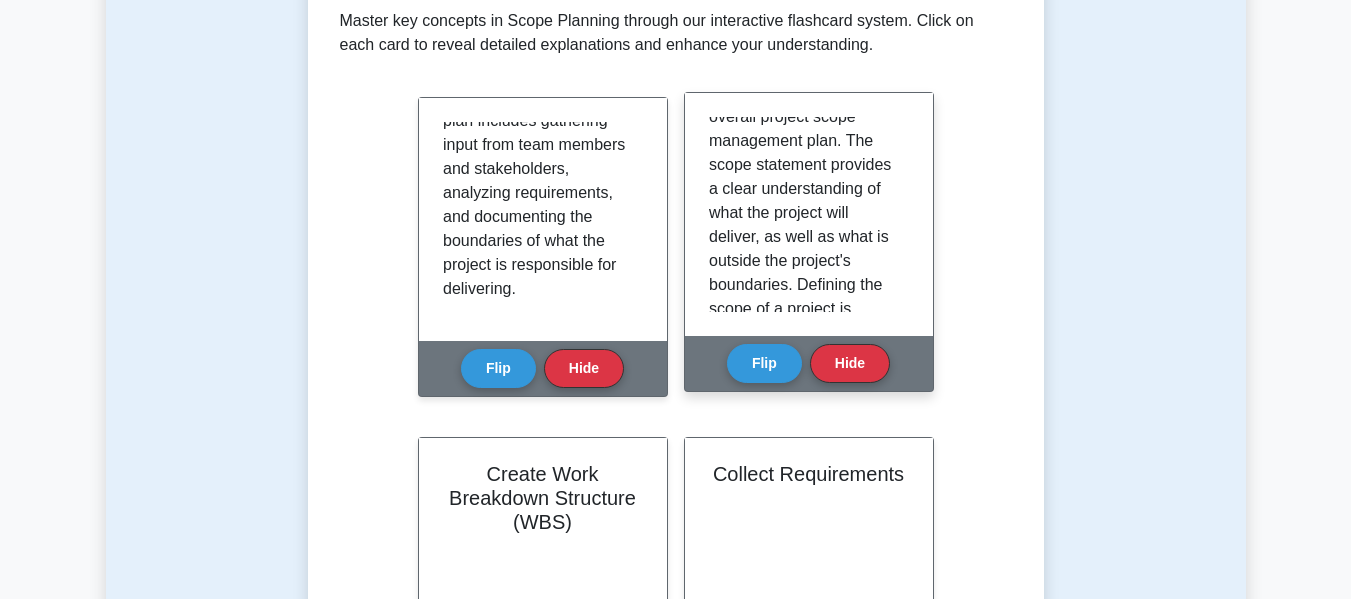 scroll, scrollTop: 469, scrollLeft: 0, axis: vertical 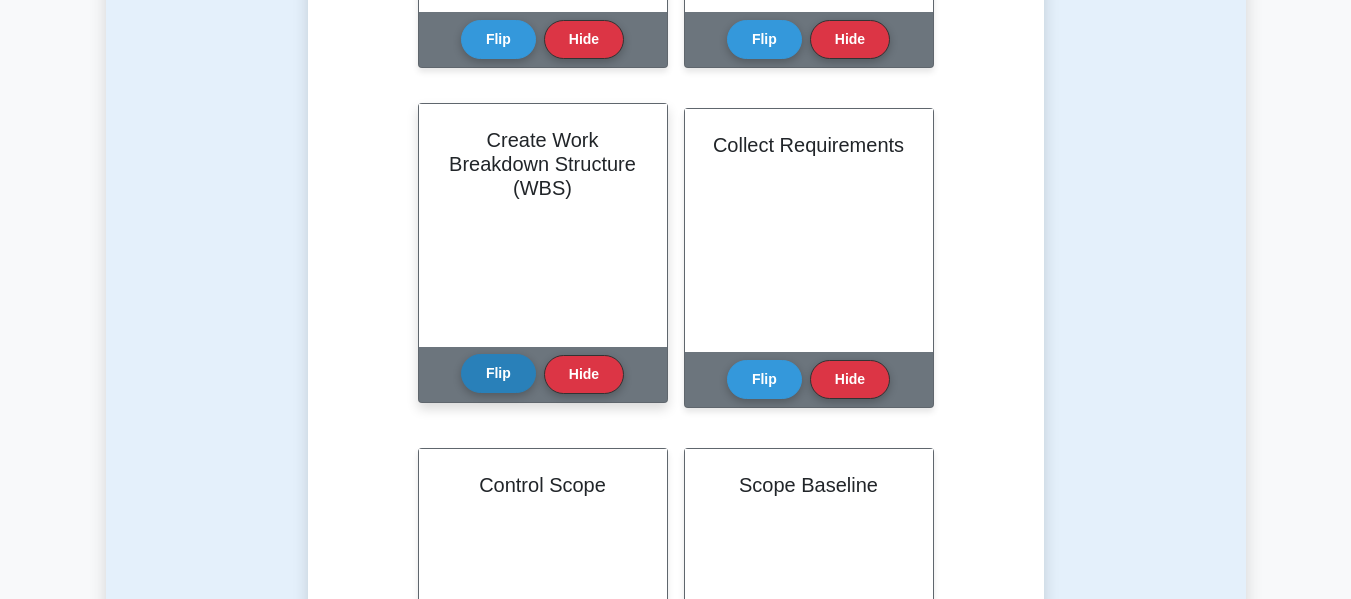 click on "Flip" at bounding box center (498, 373) 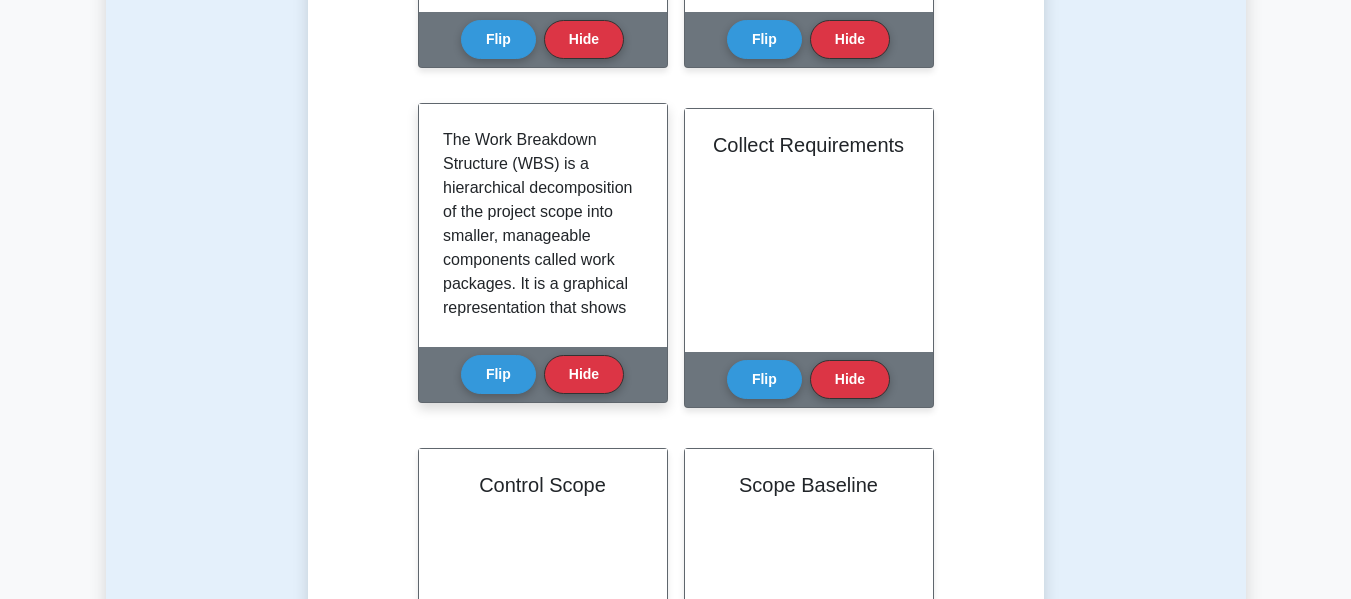 click on "The Work Breakdown Structure (WBS) is a hierarchical decomposition of the project scope into smaller, manageable components called work packages. It is a graphical representation that shows how the project deliverables are organized into a hierarchy. The WBS serves as a foundation for project planning, estimating, scheduling, and control activities. Each work package represents a specific portion of the project scope and includes the activities, resources, and timelines required to deliver it. The creation of the WBS involves breaking down the project scope into smaller, manageable pieces and assigning responsibilities and resources to each work package. Outputs from this process include a WBS dictionary, which provides detailed information about each WBS element, and the Scope Baseline, which is a combination of the project scope statement, the WBS, and the WBS dictionary." at bounding box center (543, 225) 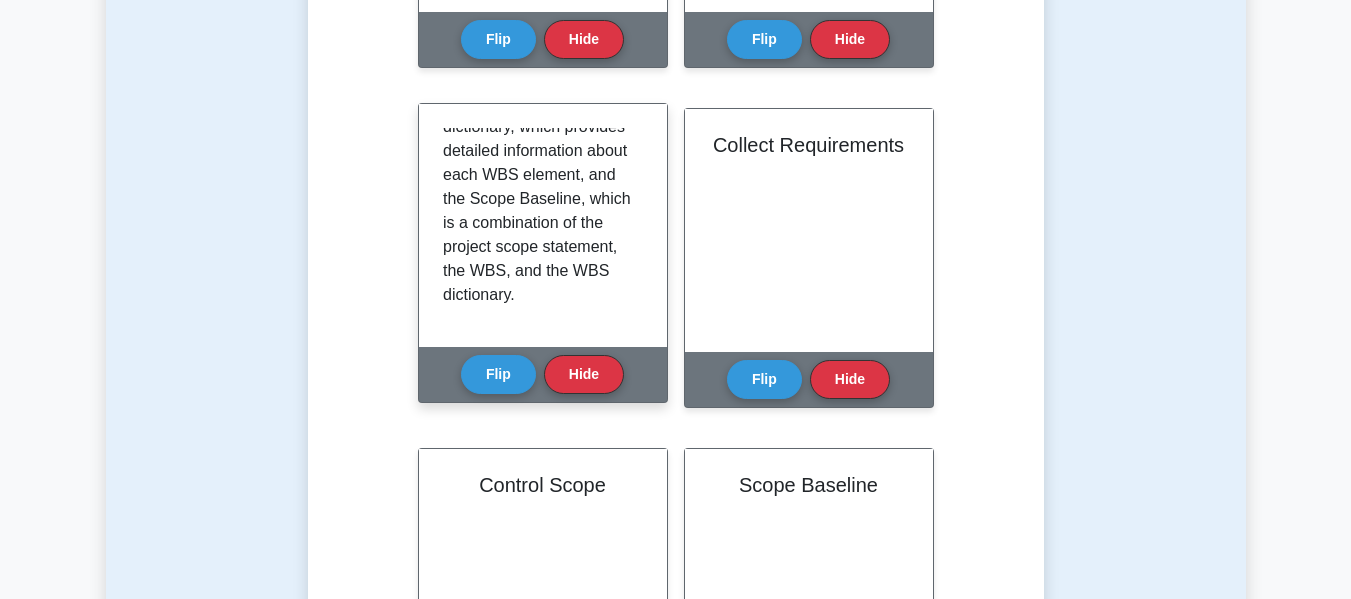 scroll, scrollTop: 829, scrollLeft: 0, axis: vertical 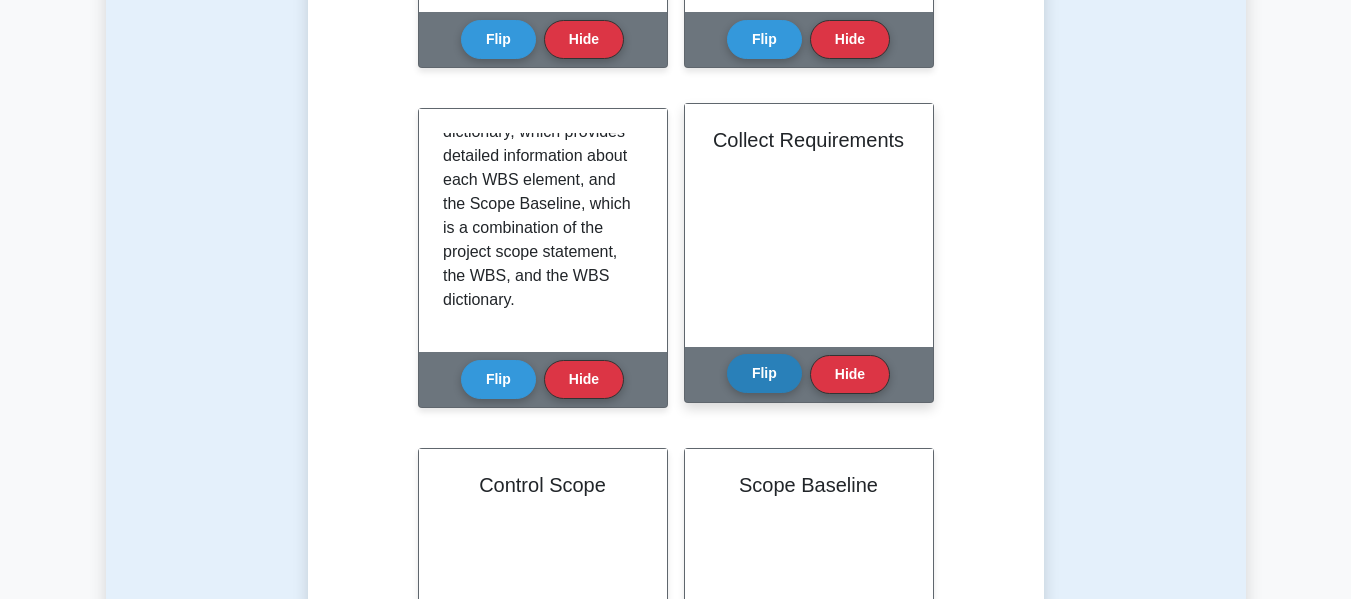click on "Flip" at bounding box center (764, 373) 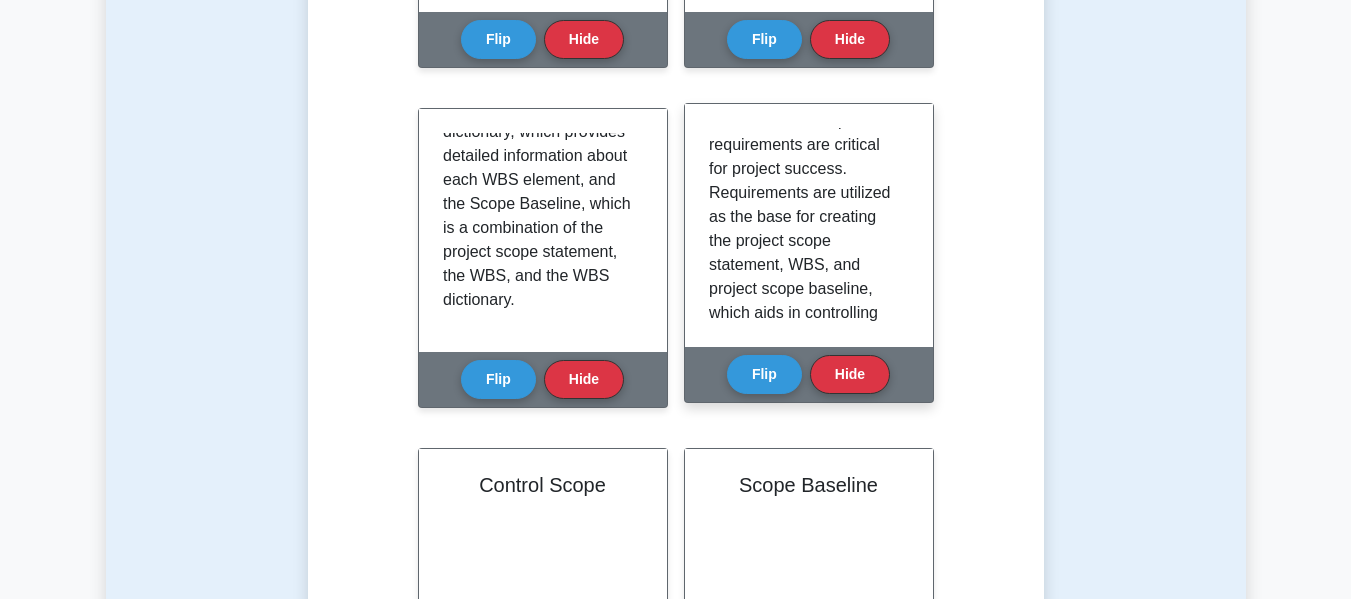 scroll, scrollTop: 436, scrollLeft: 0, axis: vertical 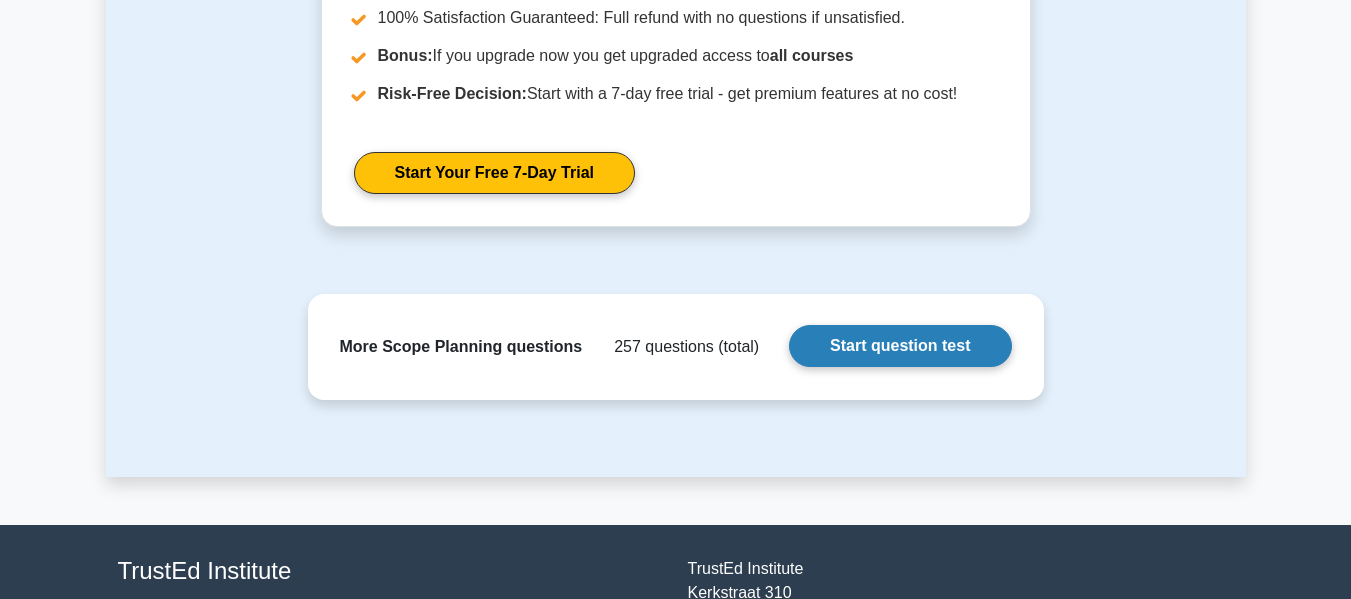 click on "Start  question test" at bounding box center (900, 346) 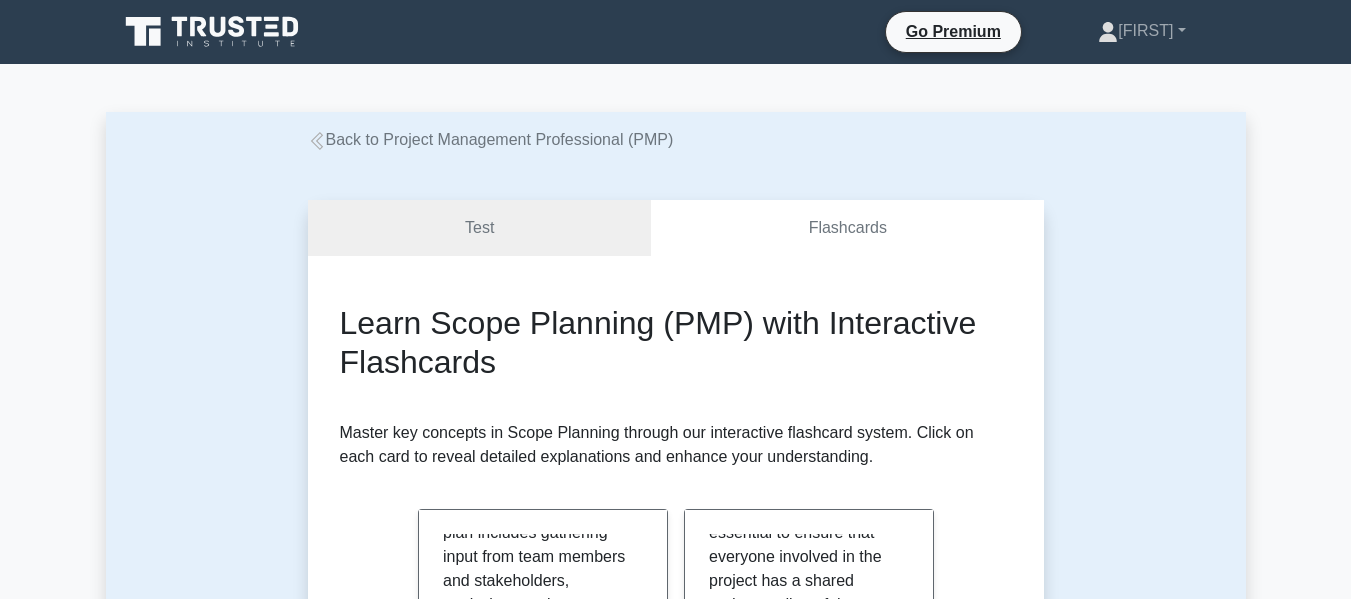 scroll, scrollTop: 143, scrollLeft: 0, axis: vertical 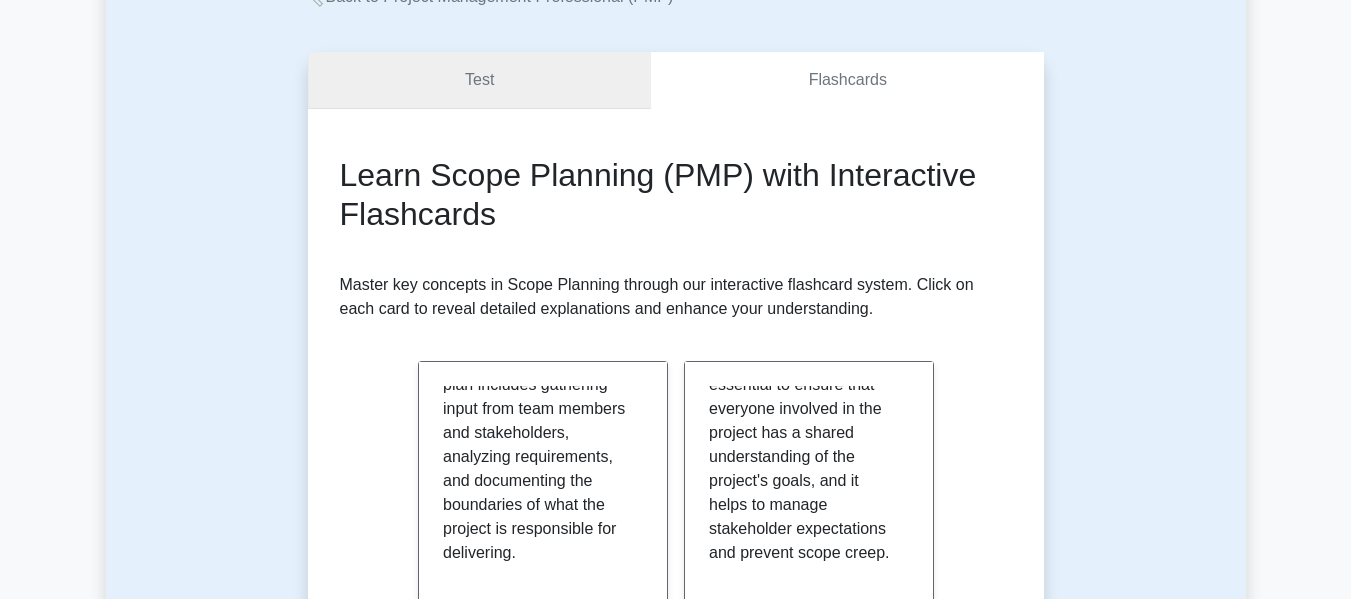 click on "Test" at bounding box center [480, 80] 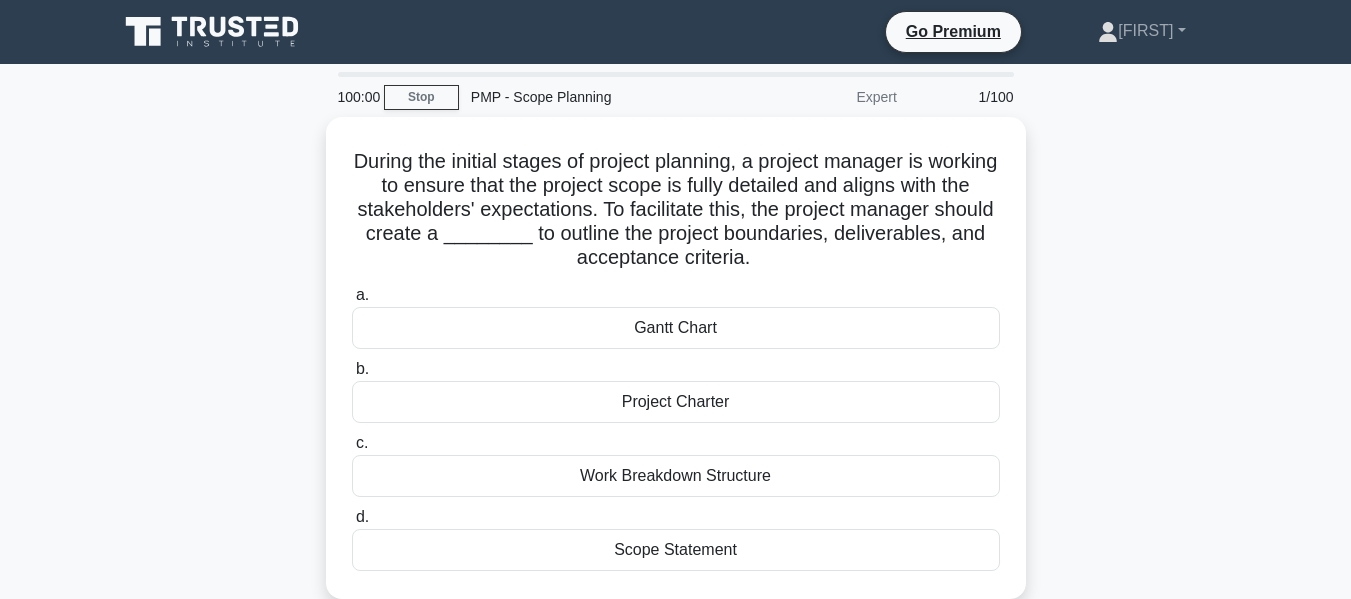 scroll, scrollTop: 0, scrollLeft: 0, axis: both 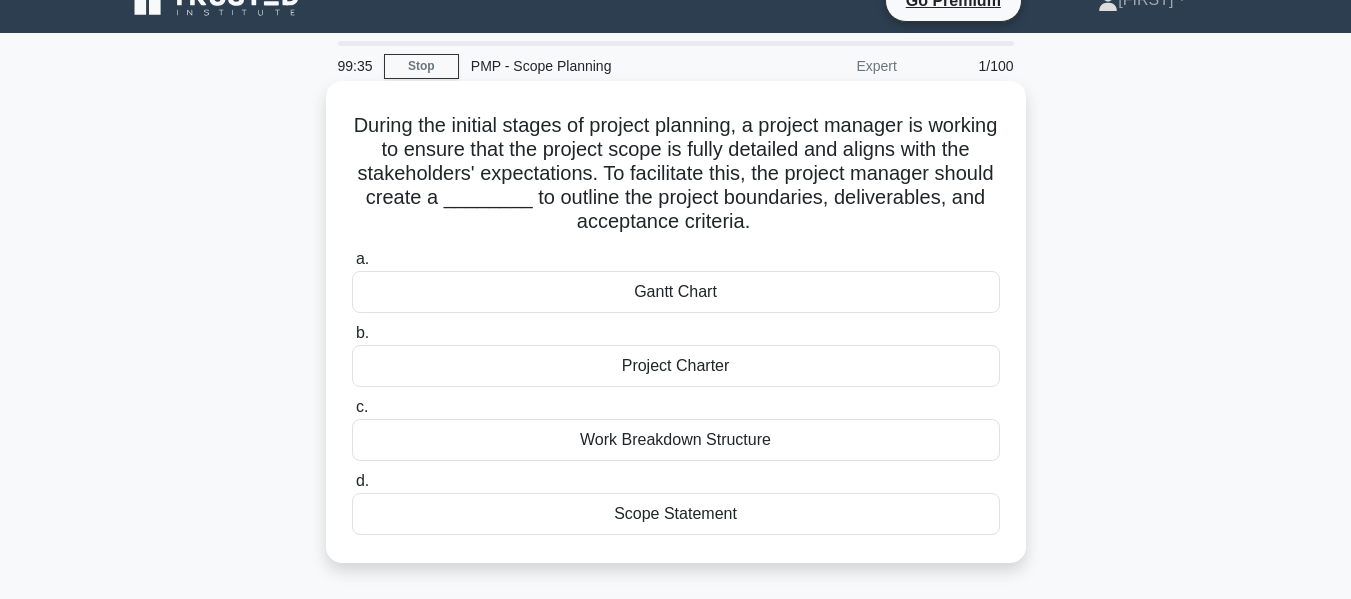 click on "Work Breakdown Structure" at bounding box center [676, 440] 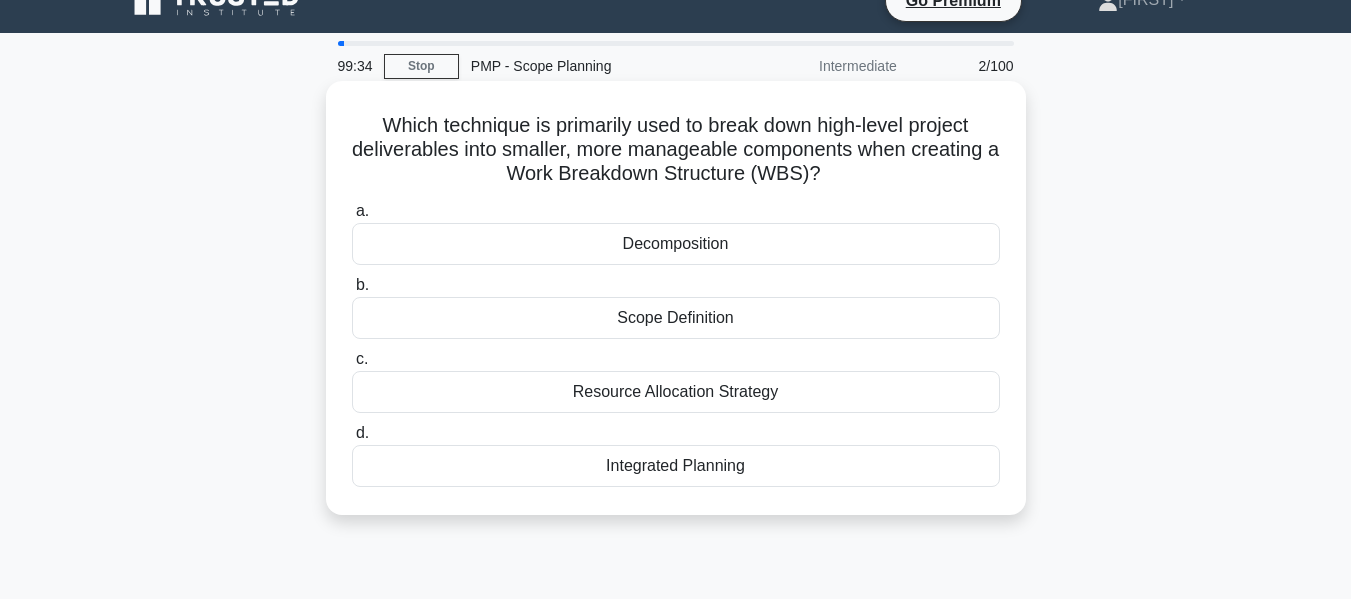 scroll, scrollTop: 0, scrollLeft: 0, axis: both 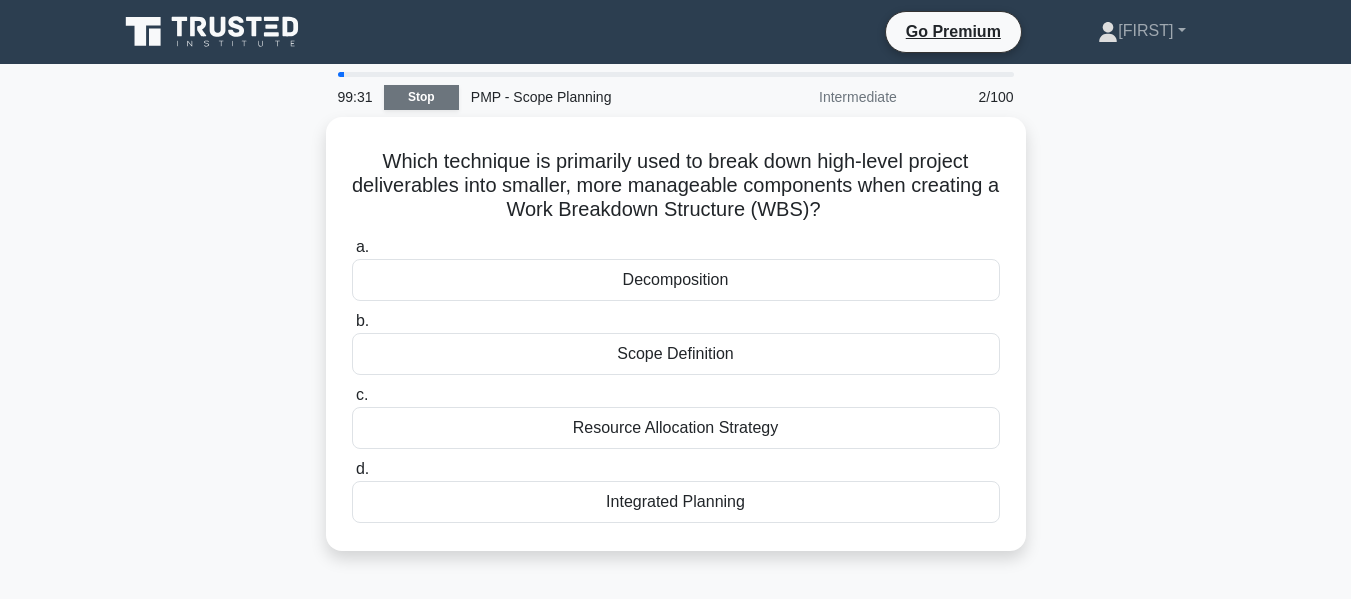 click on "Stop" at bounding box center [421, 97] 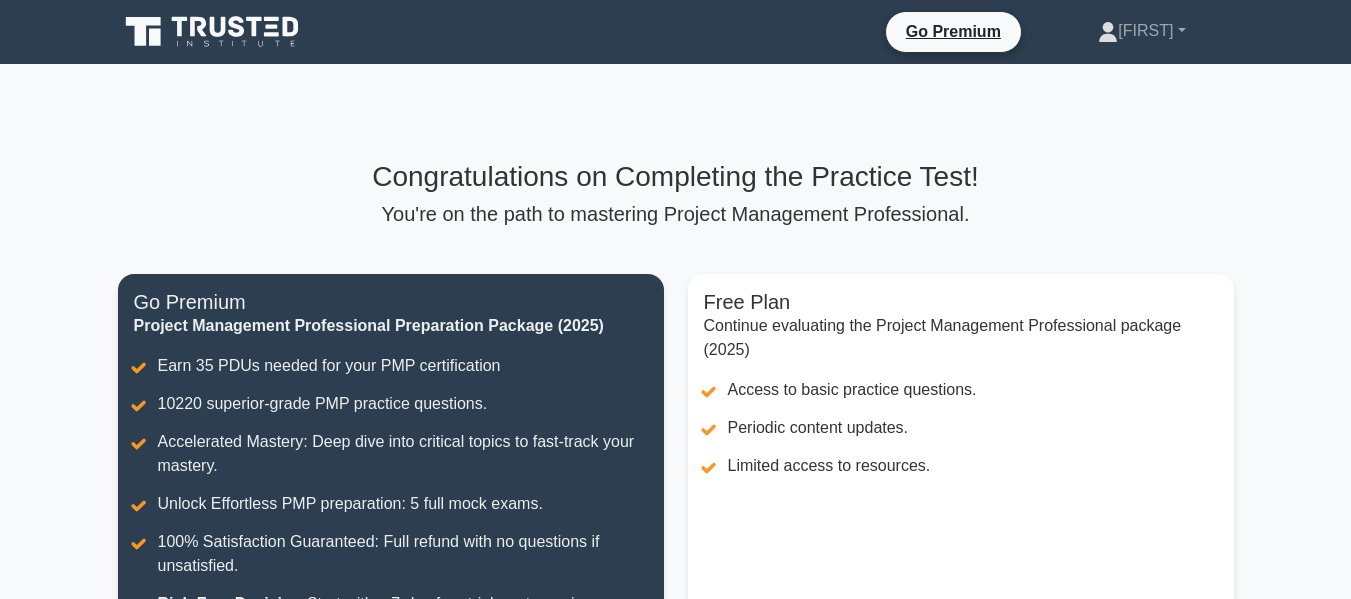 scroll, scrollTop: 0, scrollLeft: 0, axis: both 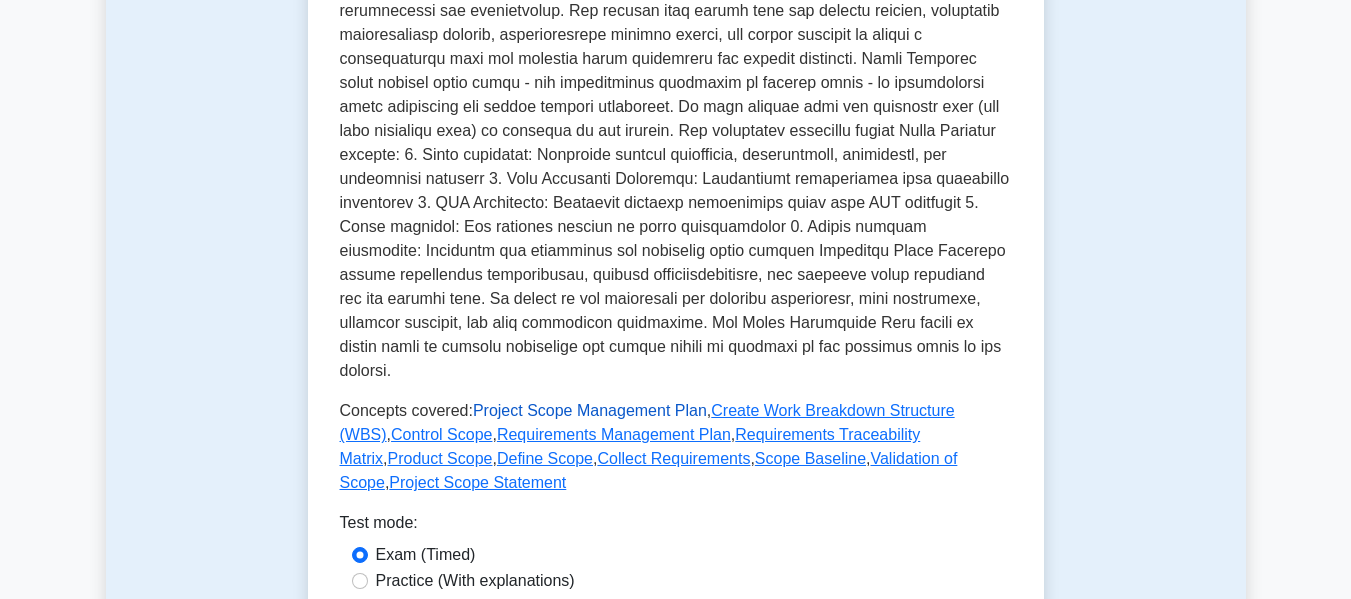 click on "Project Scope Management Plan" at bounding box center [590, 410] 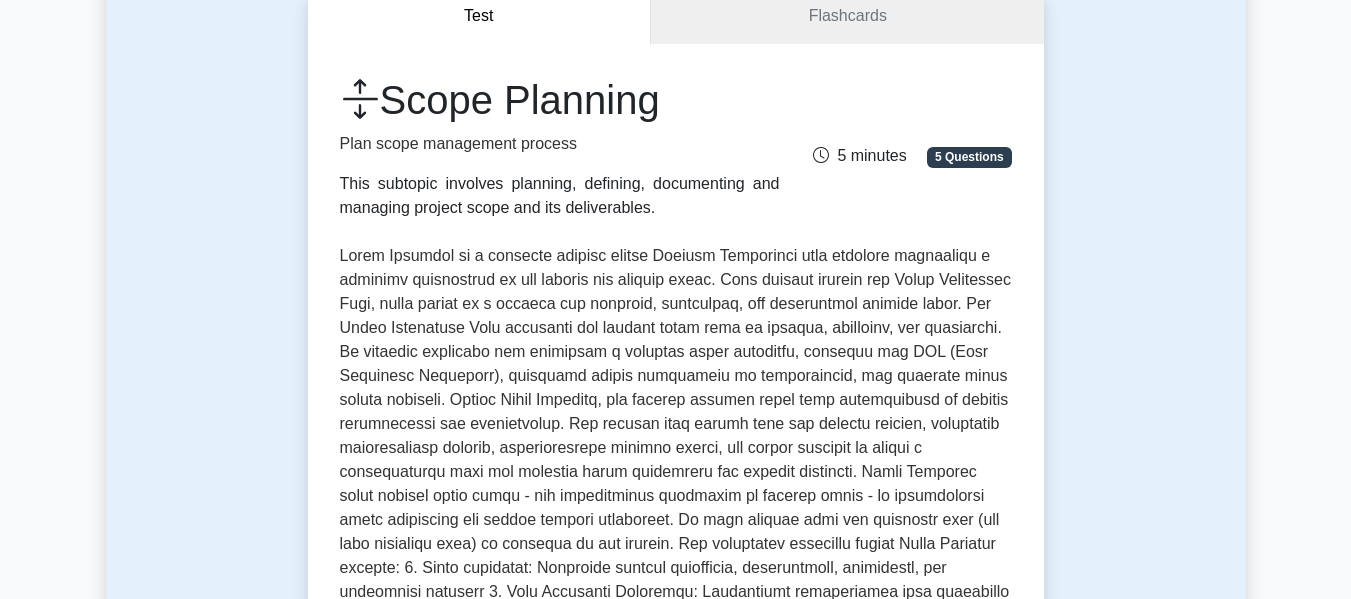 scroll, scrollTop: 0, scrollLeft: 0, axis: both 